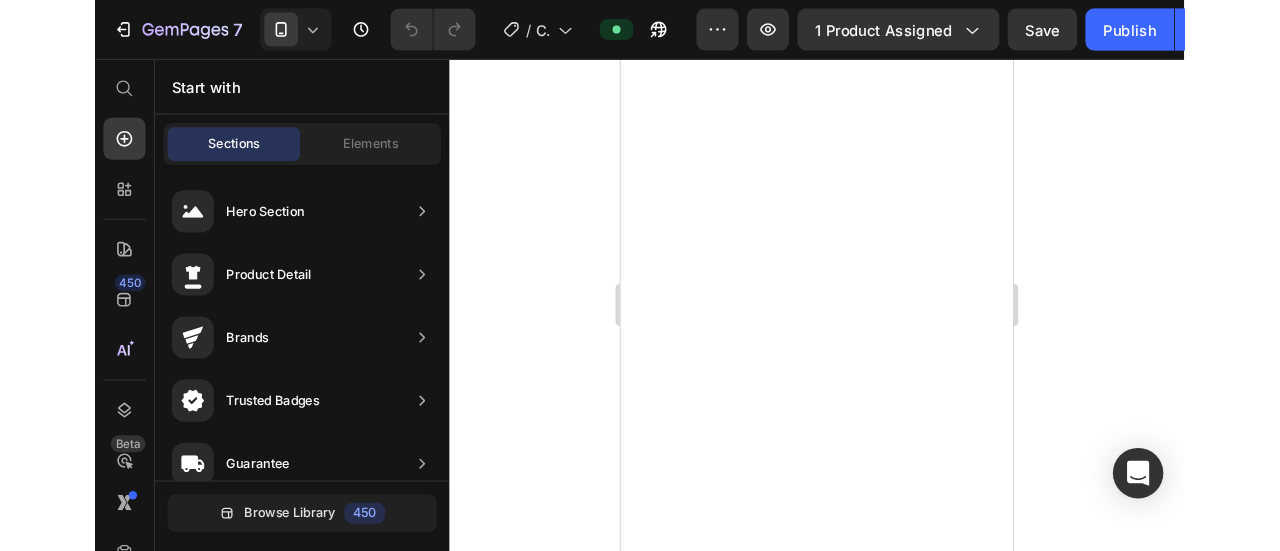 scroll, scrollTop: 0, scrollLeft: 0, axis: both 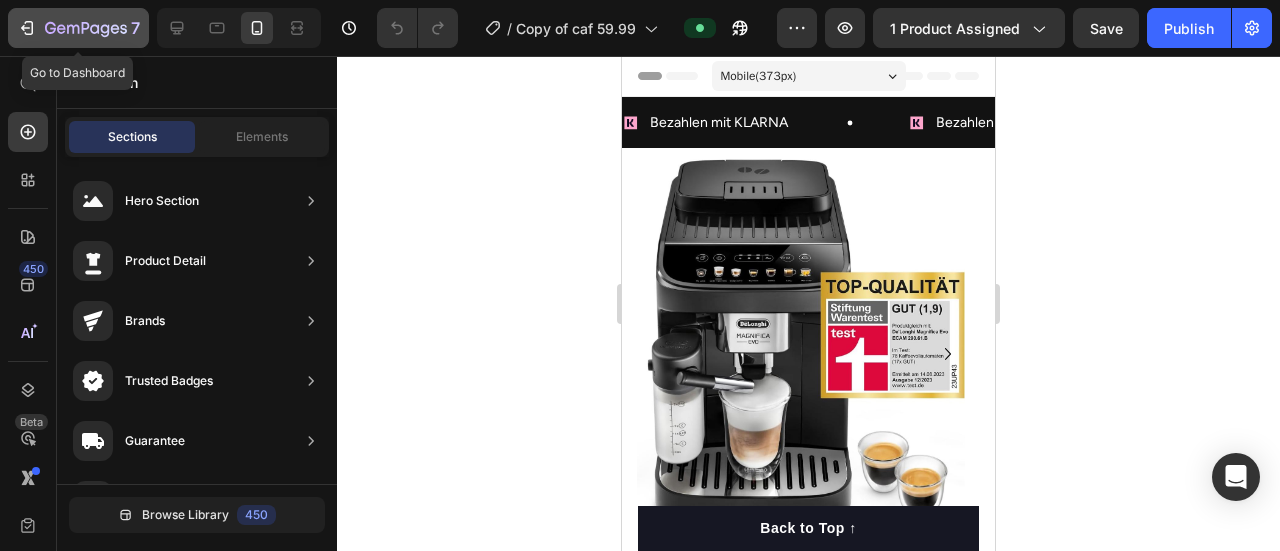 click on "7" at bounding box center (78, 28) 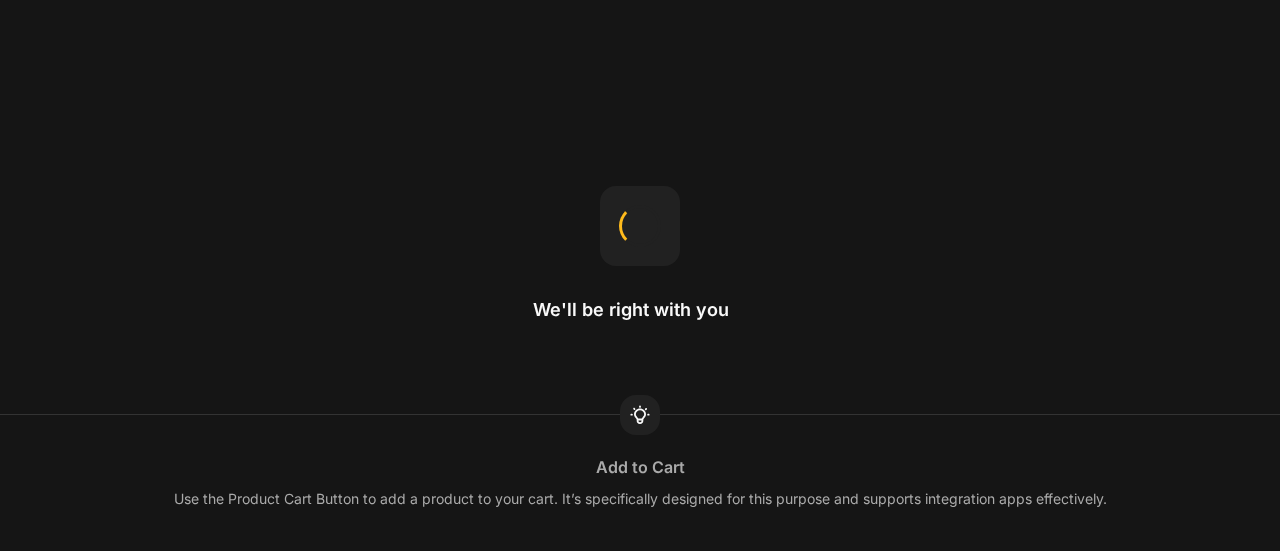 scroll, scrollTop: 0, scrollLeft: 0, axis: both 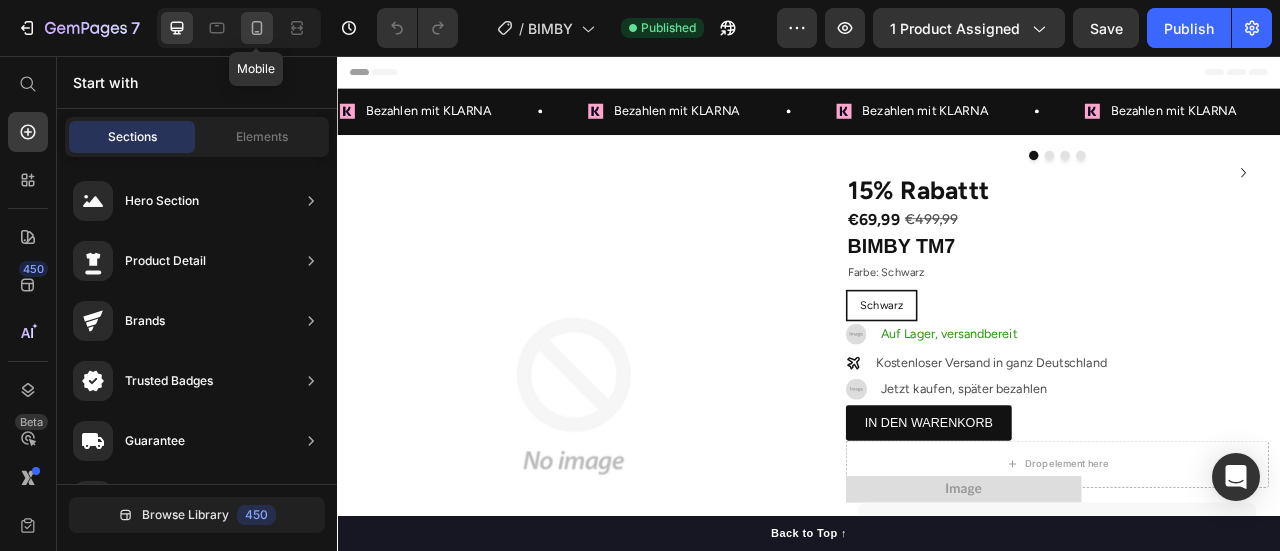 click 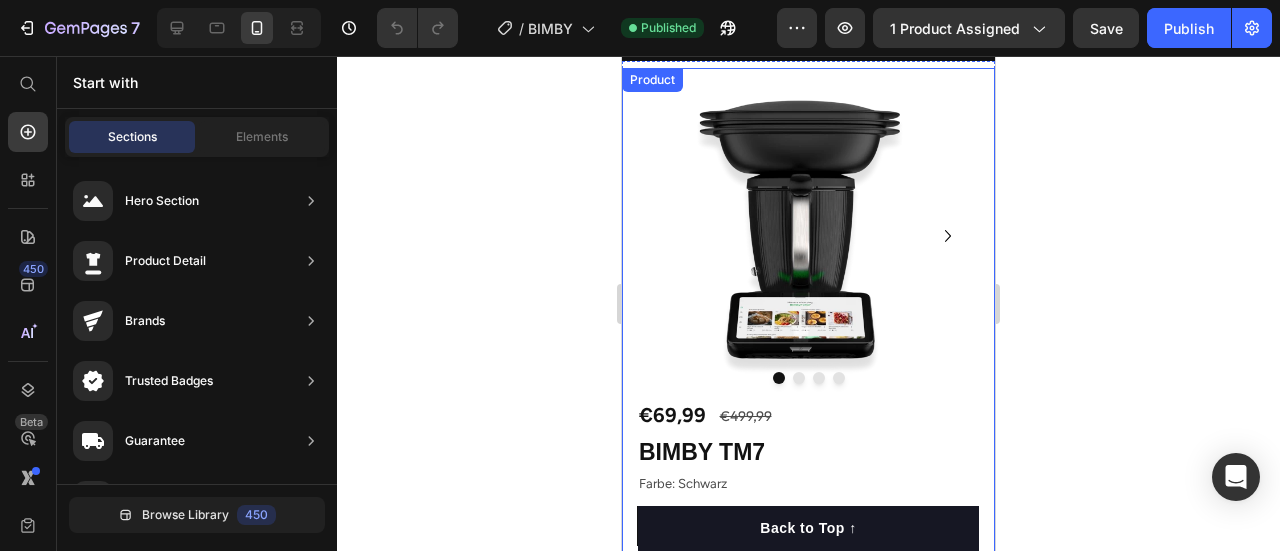 scroll, scrollTop: 76, scrollLeft: 0, axis: vertical 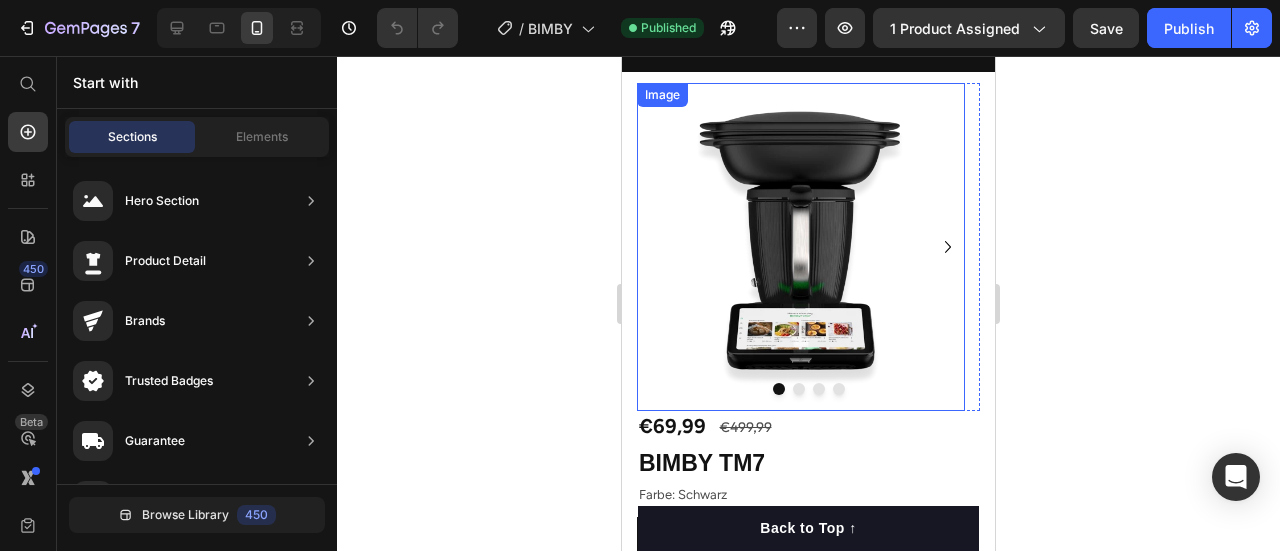 click at bounding box center [801, 247] 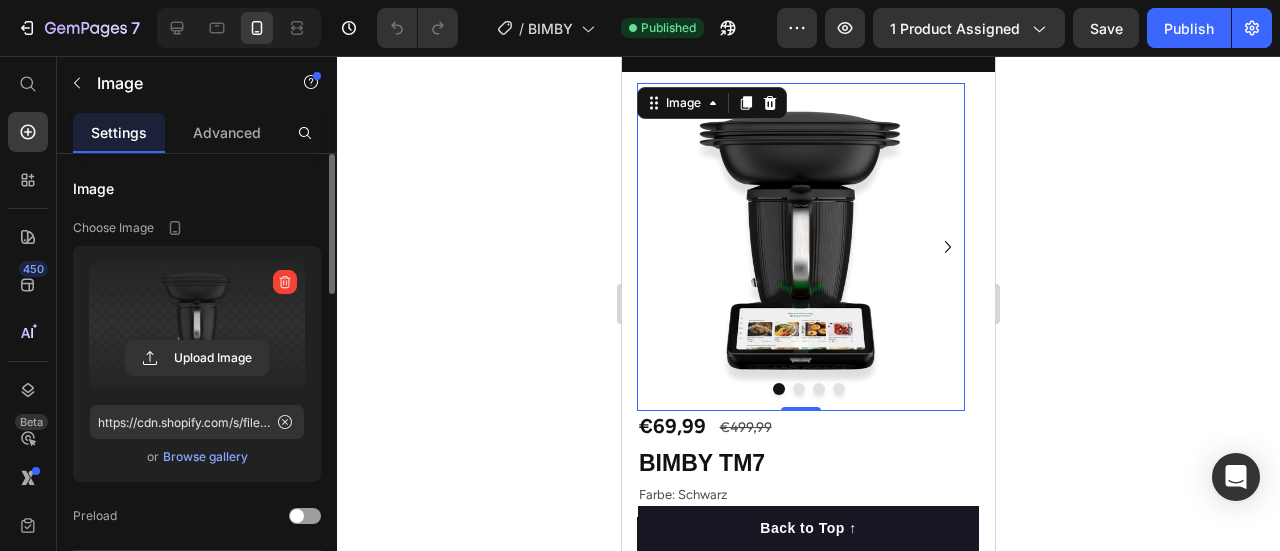 click at bounding box center [197, 325] 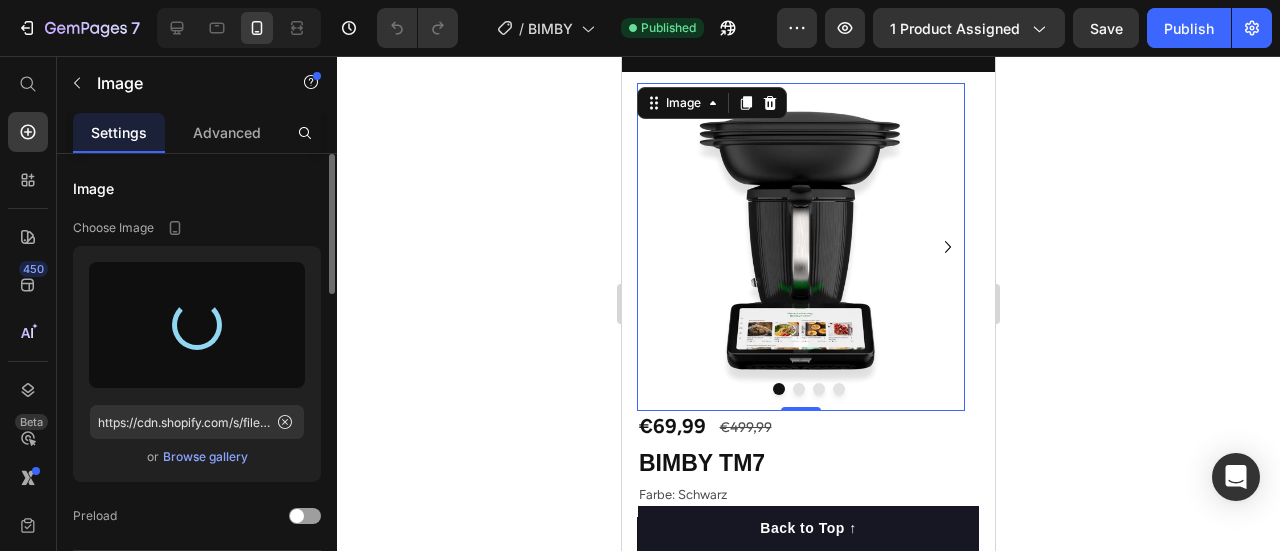 type on "https://cdn.shopify.com/s/files/1/0974/5412/9416/files/gempages_573277714325177094-c6548aff-7e74-4651-8e0b-368facc21c38.jpg" 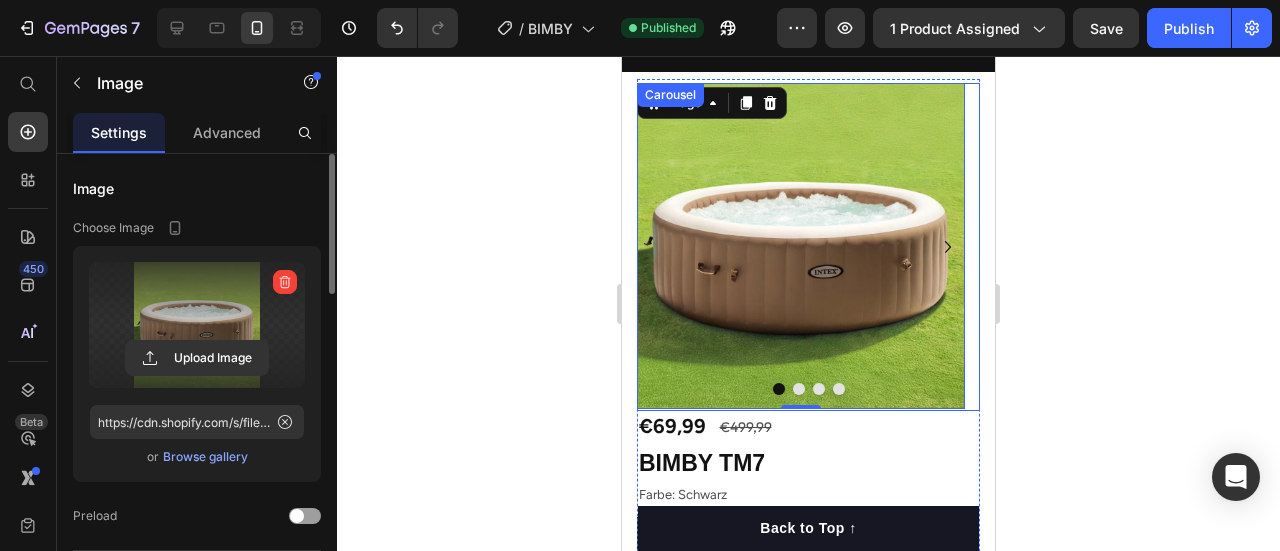 click 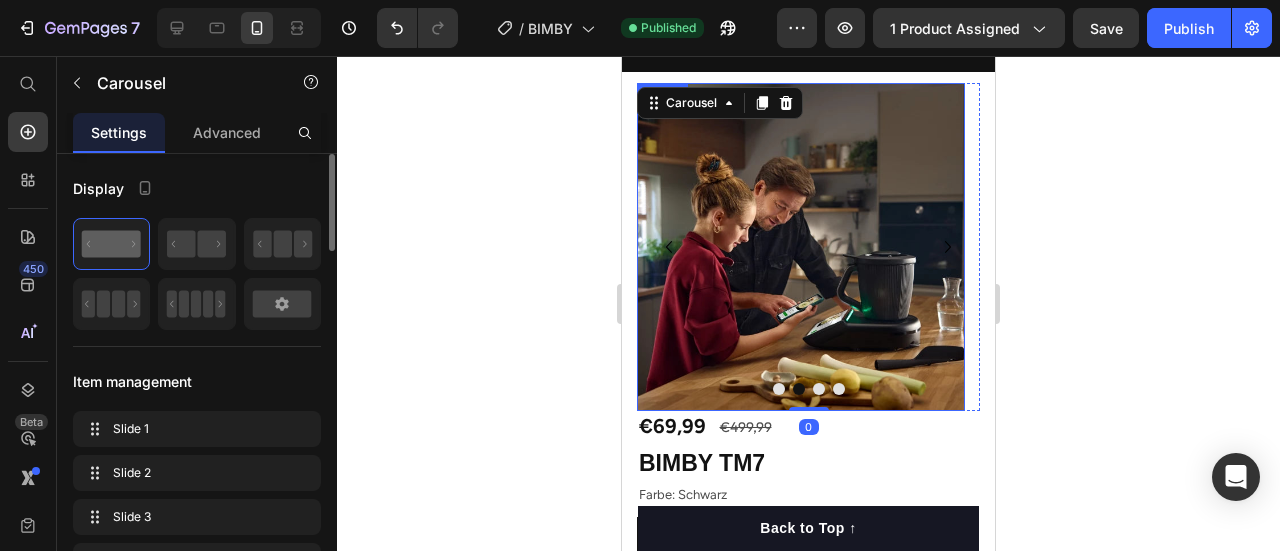 click at bounding box center (801, 247) 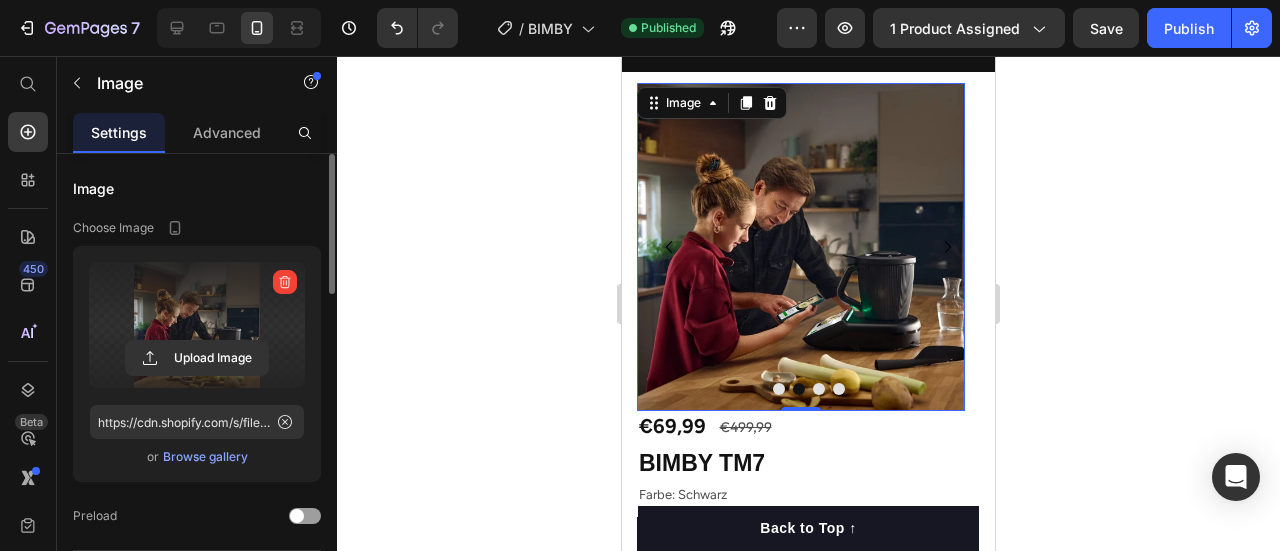 click at bounding box center (197, 325) 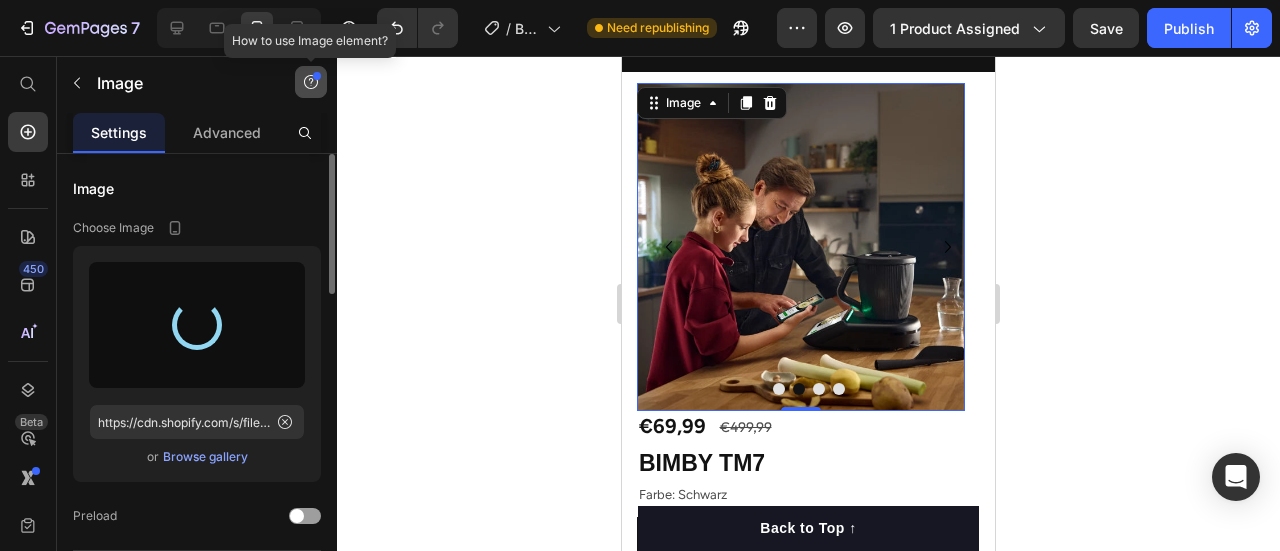 type on "https://cdn.shopify.com/s/files/1/0974/5412/9416/files/gempages_573277714325177094-7de28326-4106-4d1f-8e14-ca718f757e58.jpg" 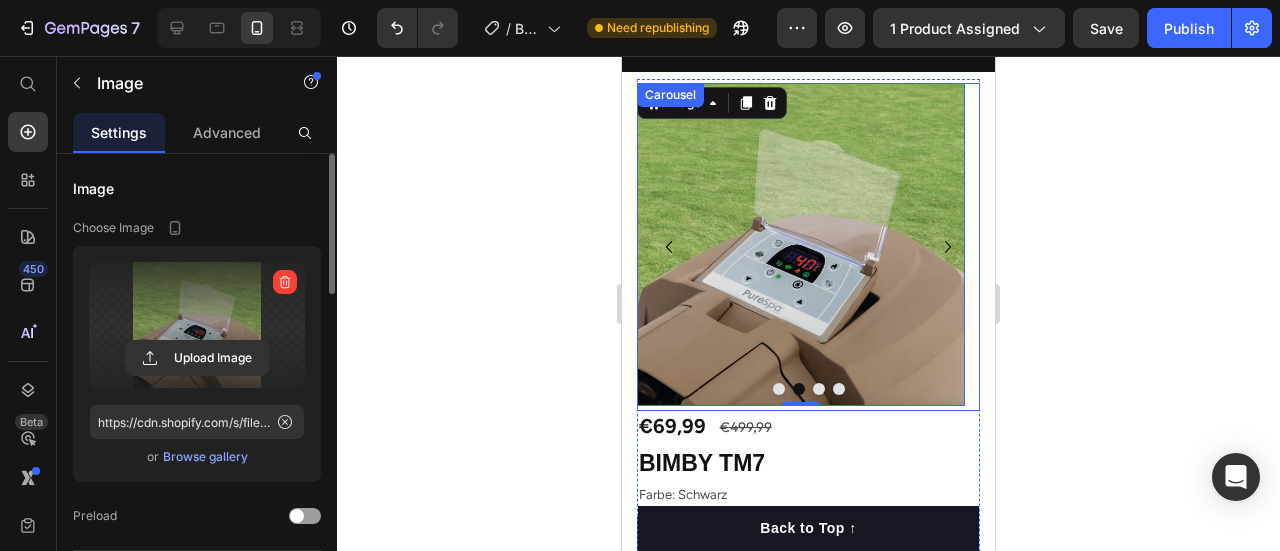 click 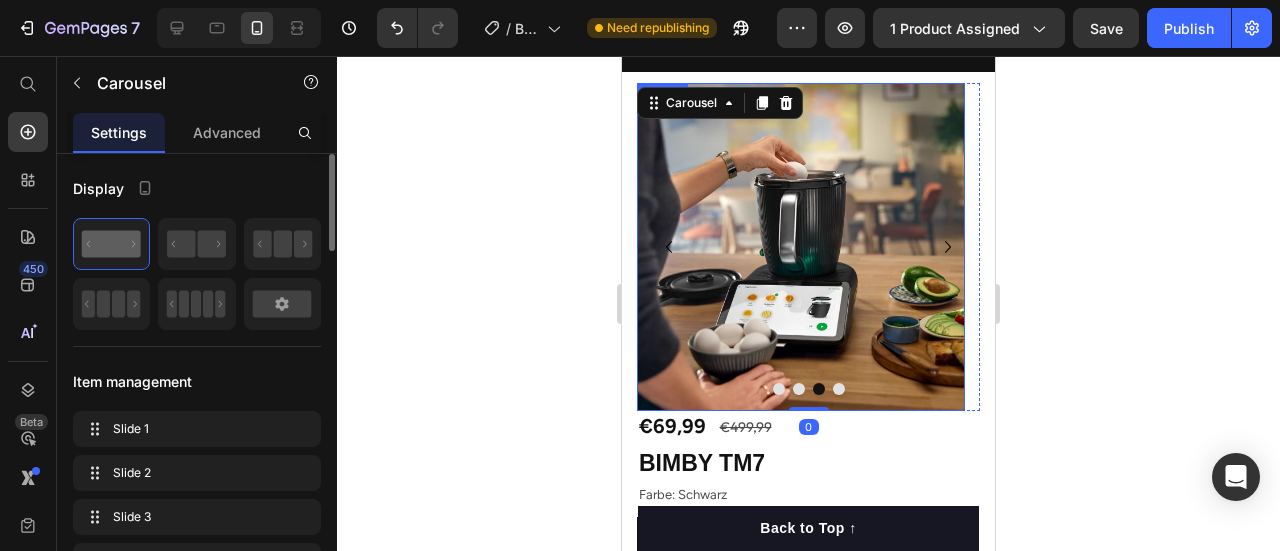 click at bounding box center (801, 247) 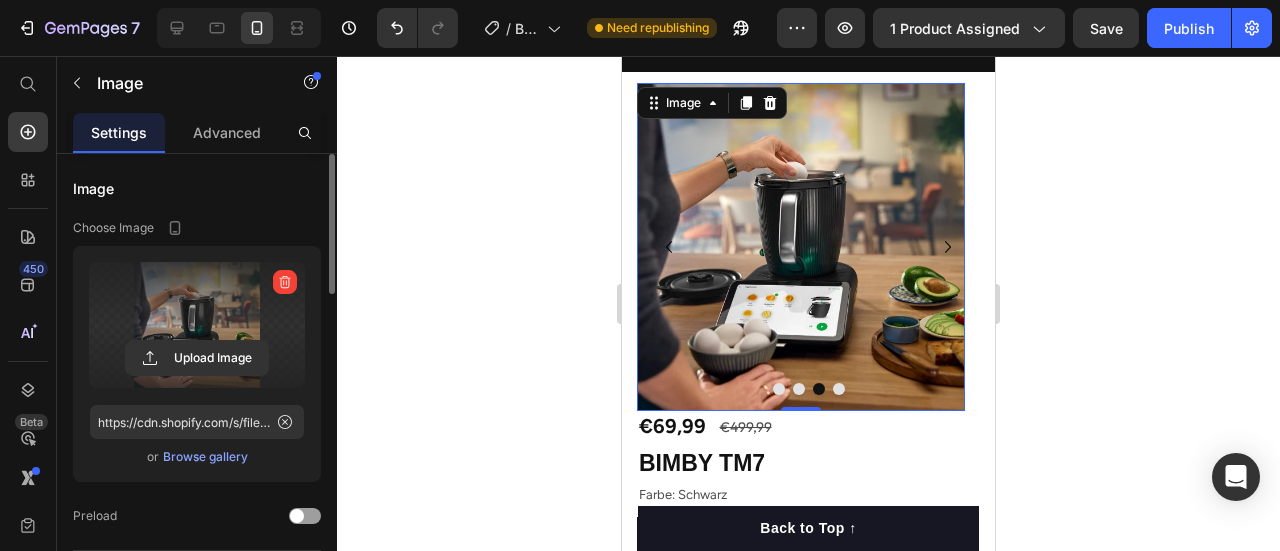 click at bounding box center (197, 325) 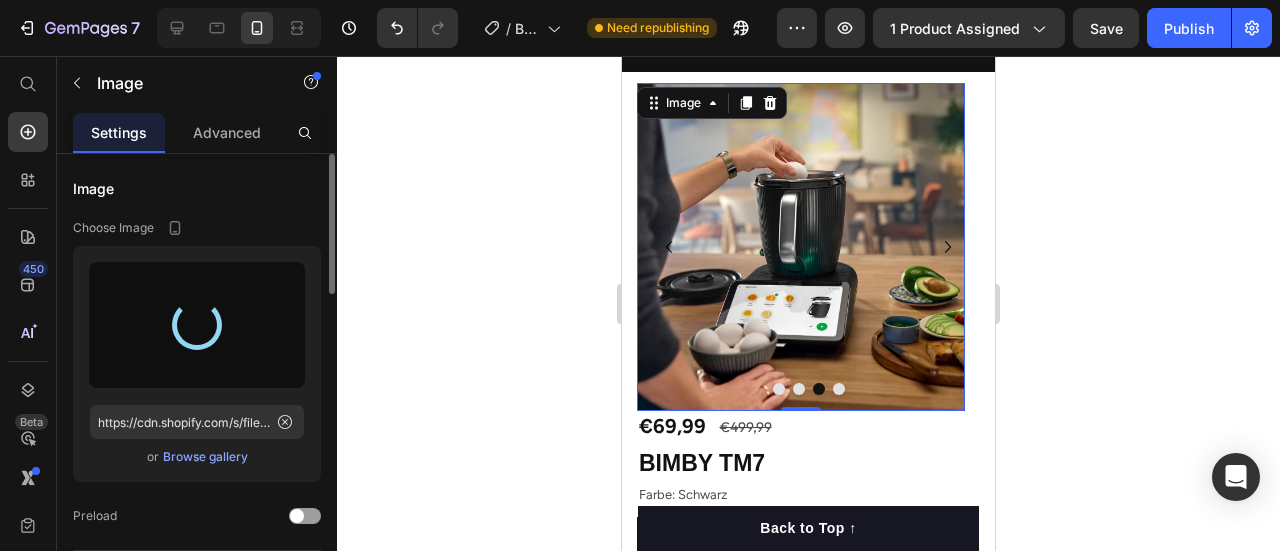 type on "https://cdn.shopify.com/s/files/1/0974/5412/9416/files/gempages_573277714325177094-33e0a95a-20c2-4d34-a957-68cc23a8b25b.jpg" 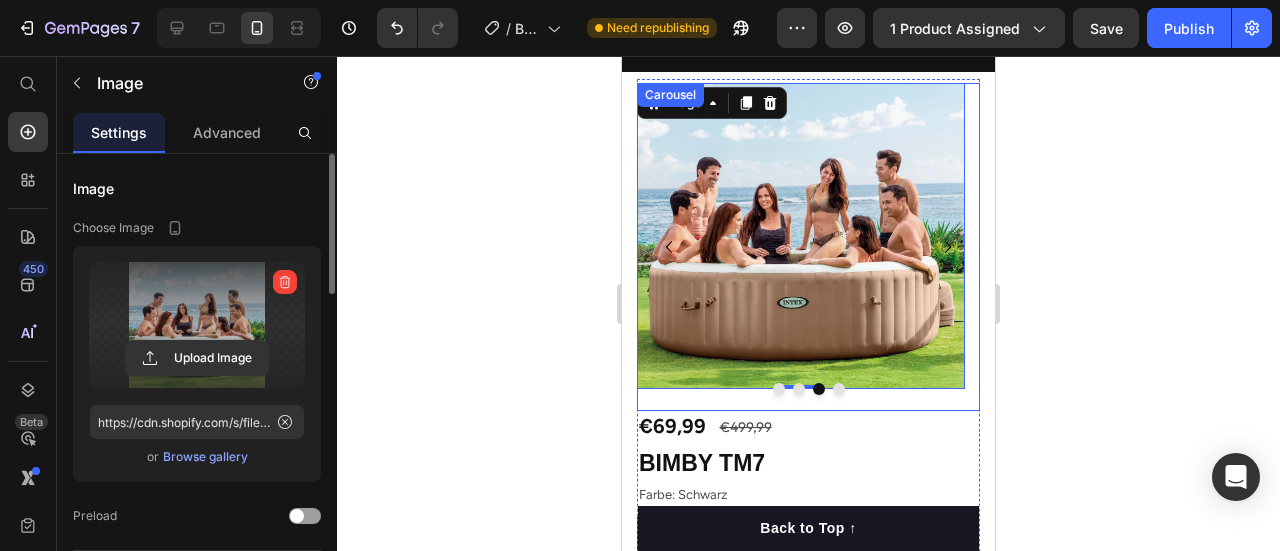 click at bounding box center [839, 389] 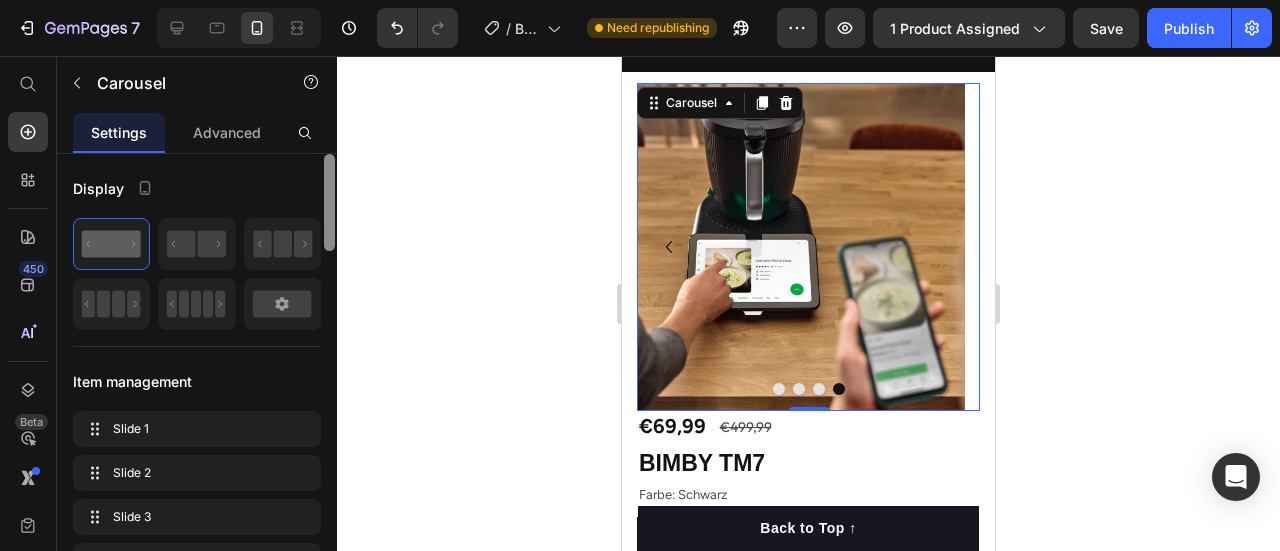 scroll, scrollTop: 102, scrollLeft: 0, axis: vertical 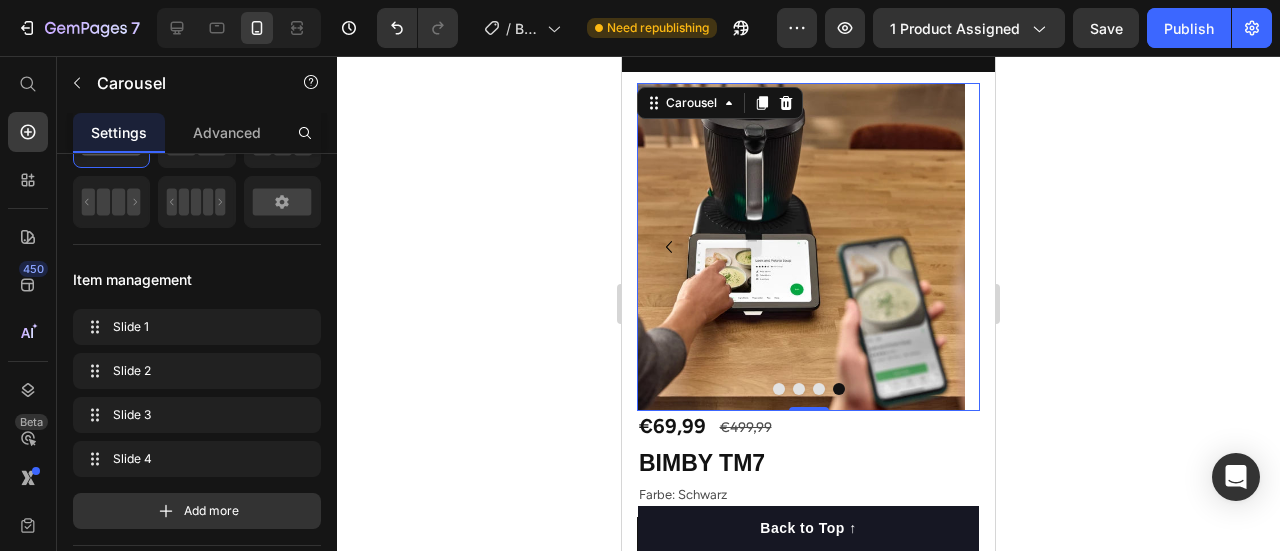 drag, startPoint x: 332, startPoint y: 233, endPoint x: 331, endPoint y: 255, distance: 22.022715 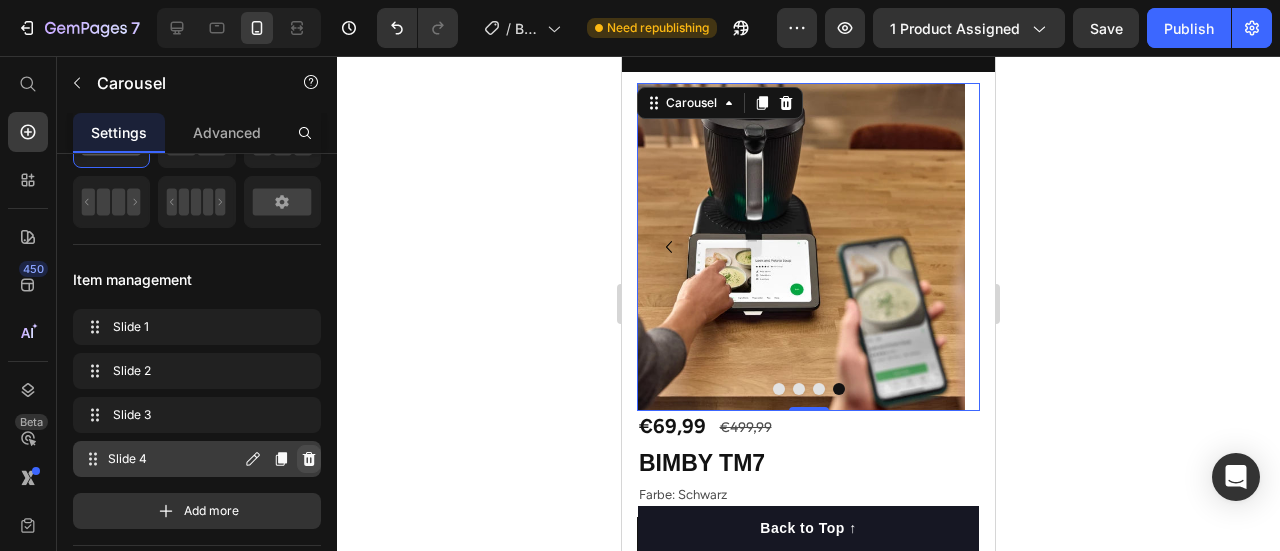 click 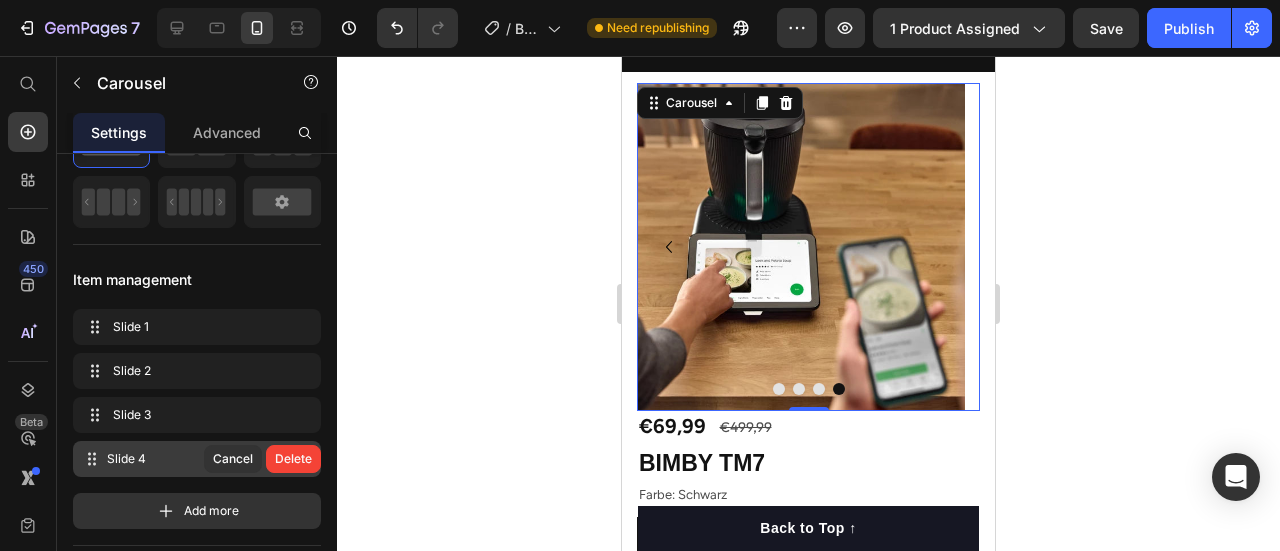 click on "Delete" at bounding box center (293, 459) 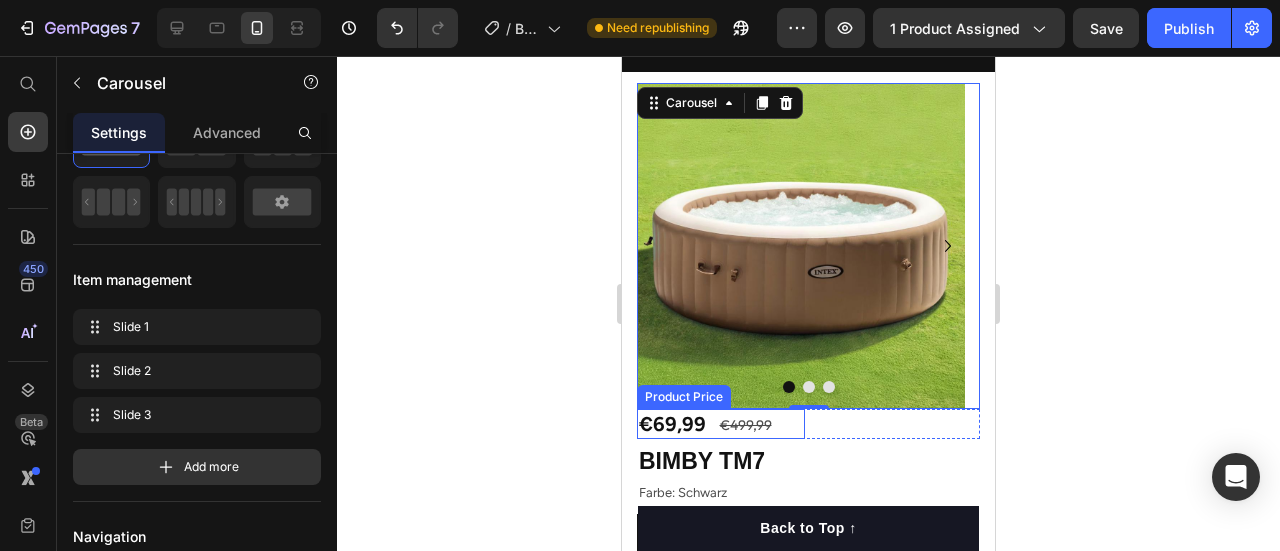 click on "€69,99" at bounding box center [721, 424] 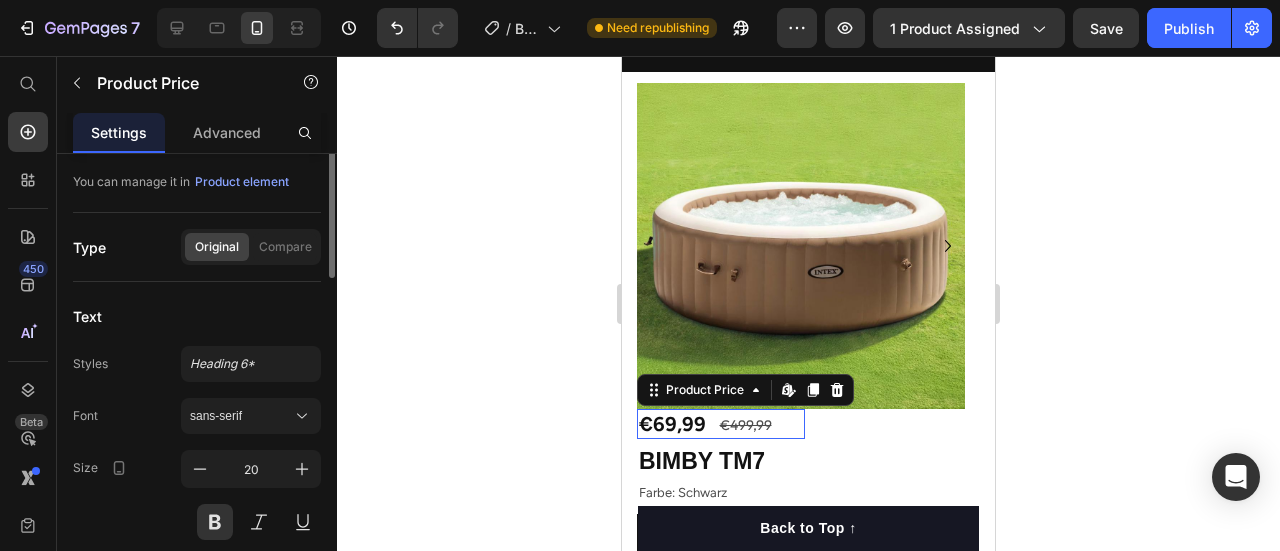scroll, scrollTop: 0, scrollLeft: 0, axis: both 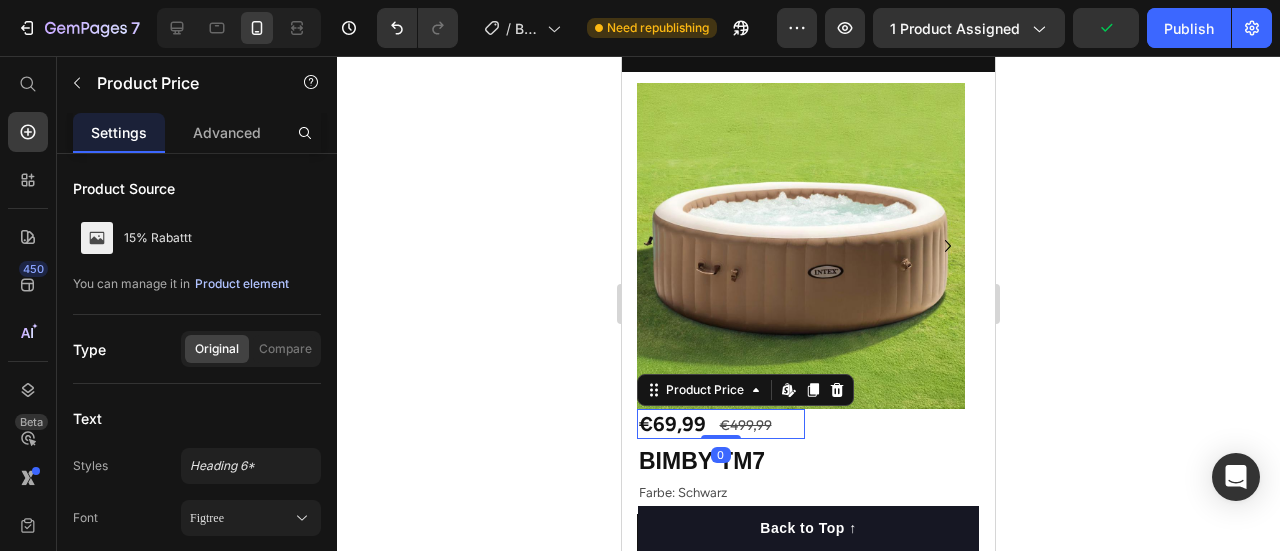 click on "Product element" at bounding box center [242, 284] 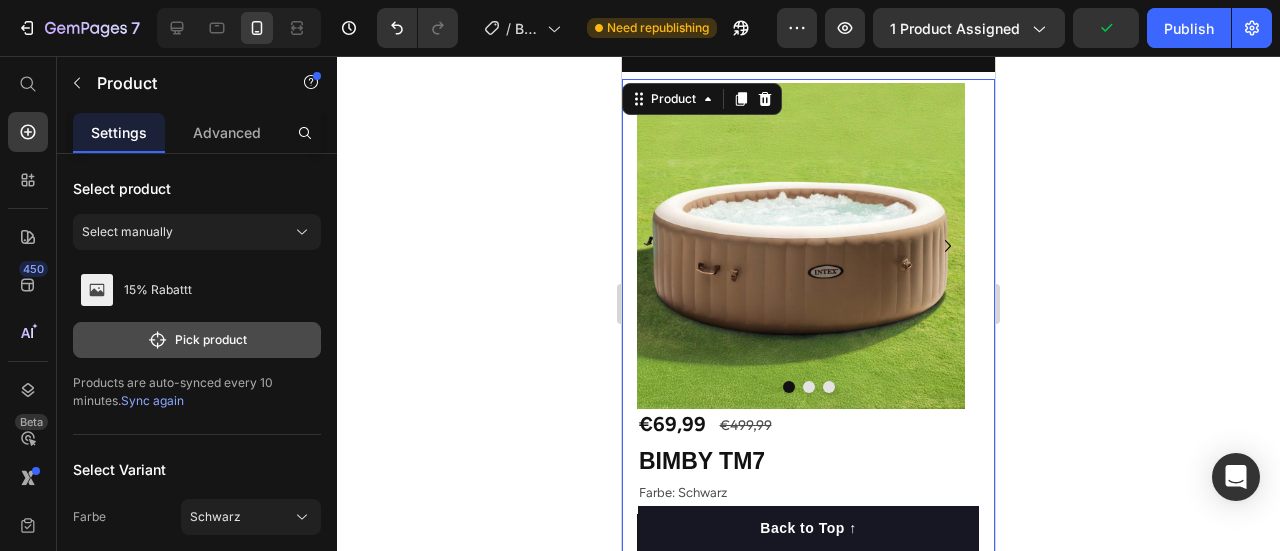 click on "Pick product" at bounding box center (197, 340) 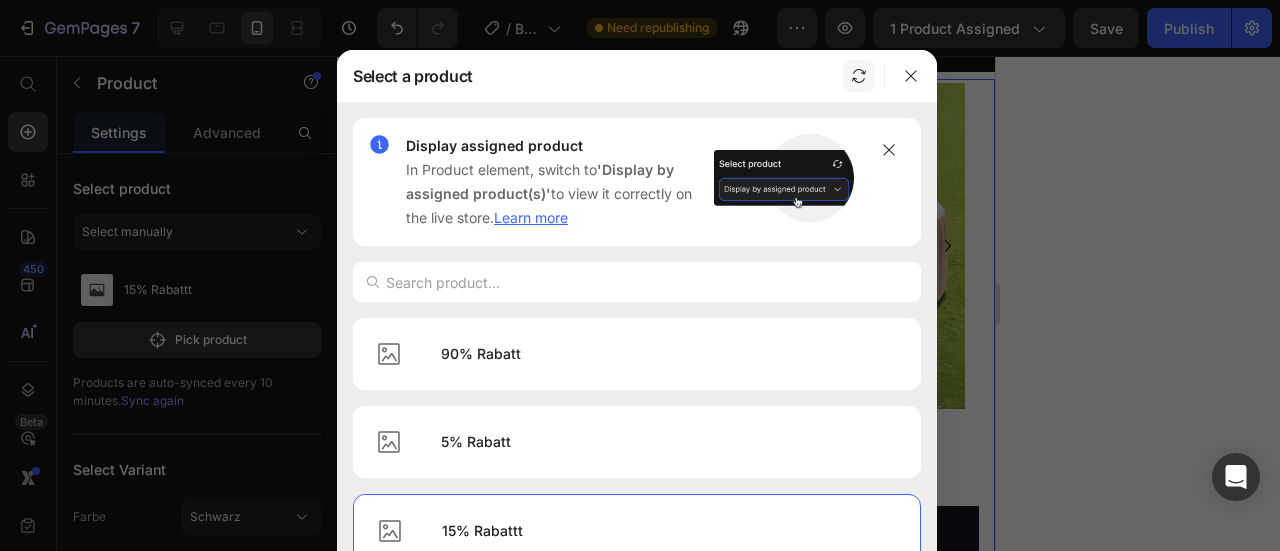 click 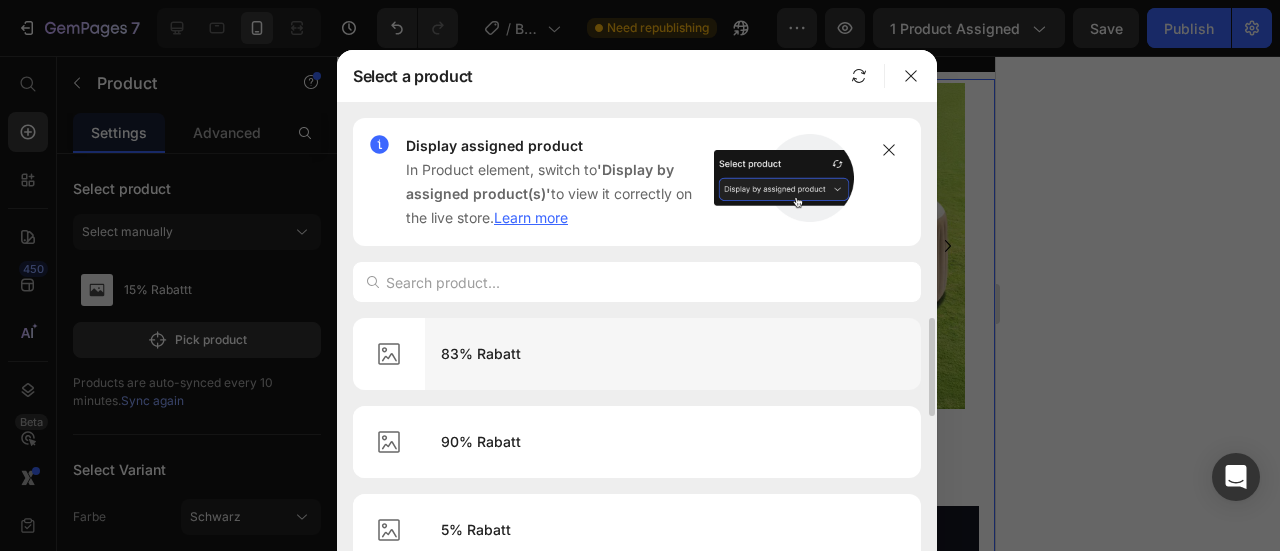 click on "83% Rabatt" at bounding box center [673, 354] 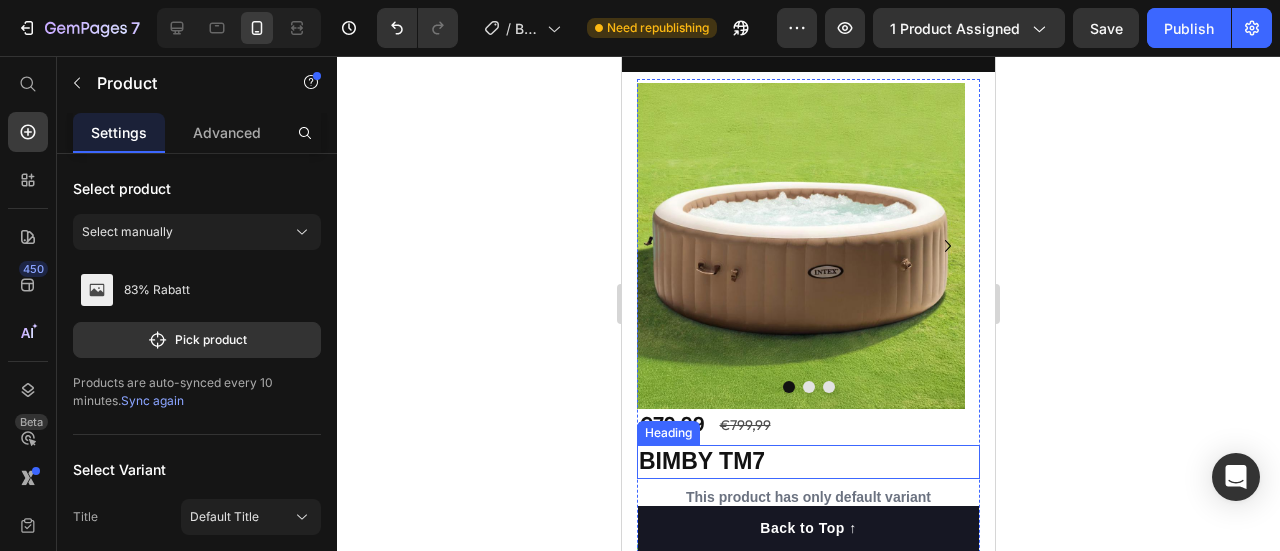 click on "BIMBY TM7" at bounding box center [808, 462] 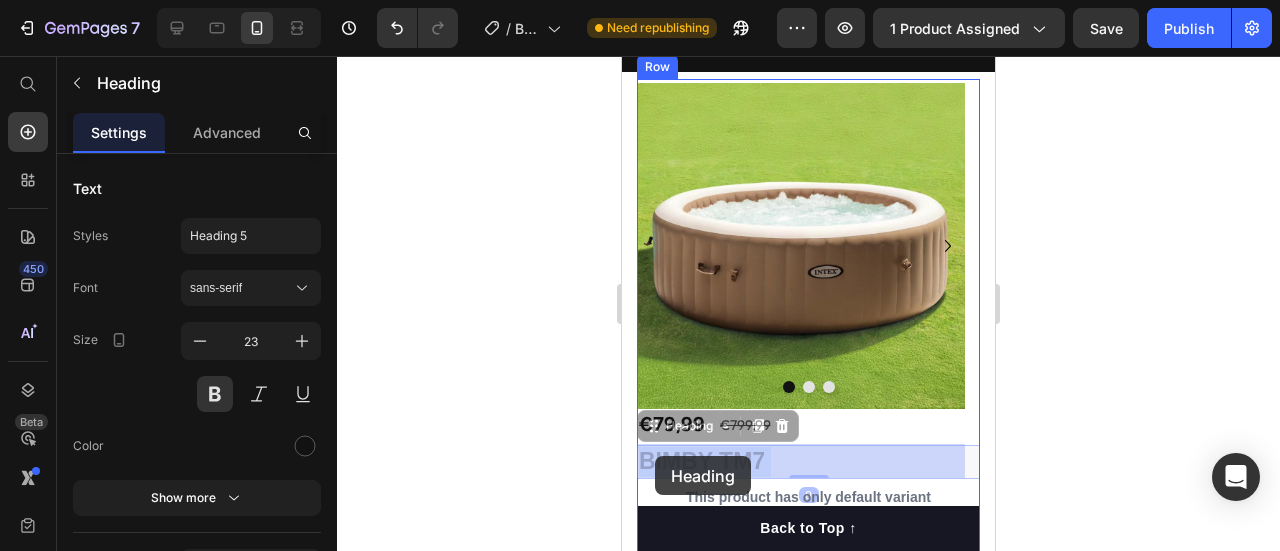 drag, startPoint x: 794, startPoint y: 452, endPoint x: 670, endPoint y: 456, distance: 124.0645 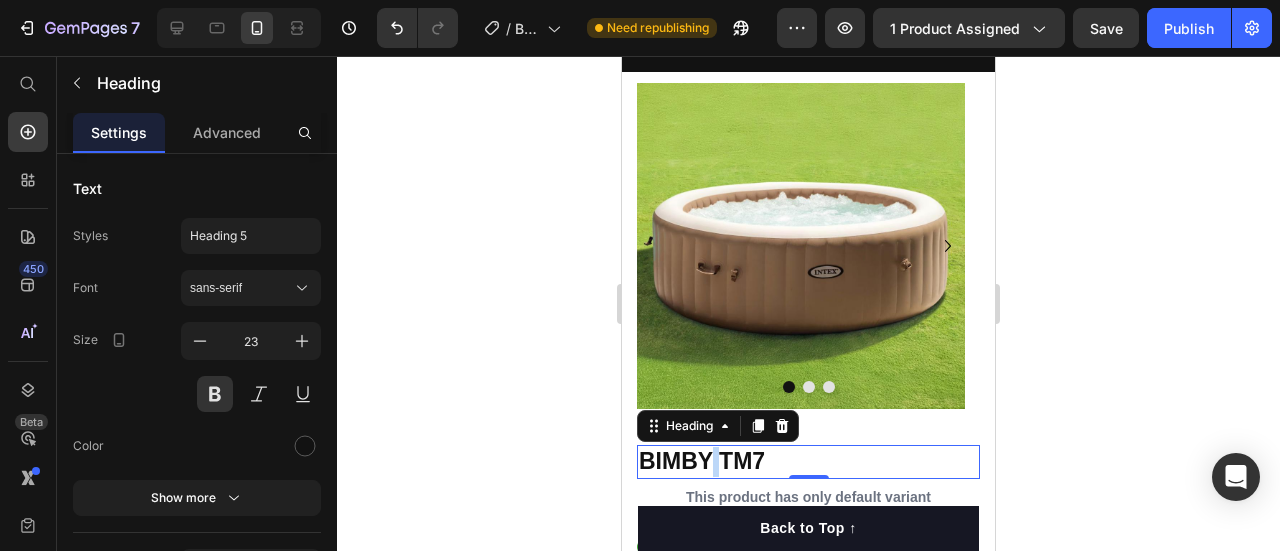 click on "BIMBY TM7" at bounding box center (808, 462) 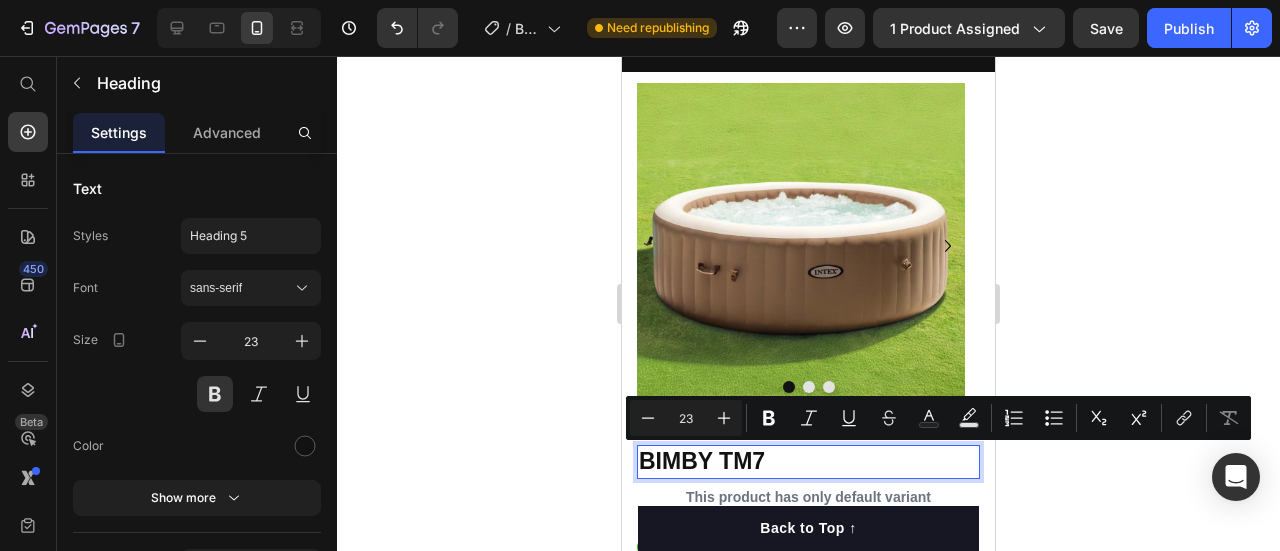 click on "BIMBY TM7" at bounding box center [808, 462] 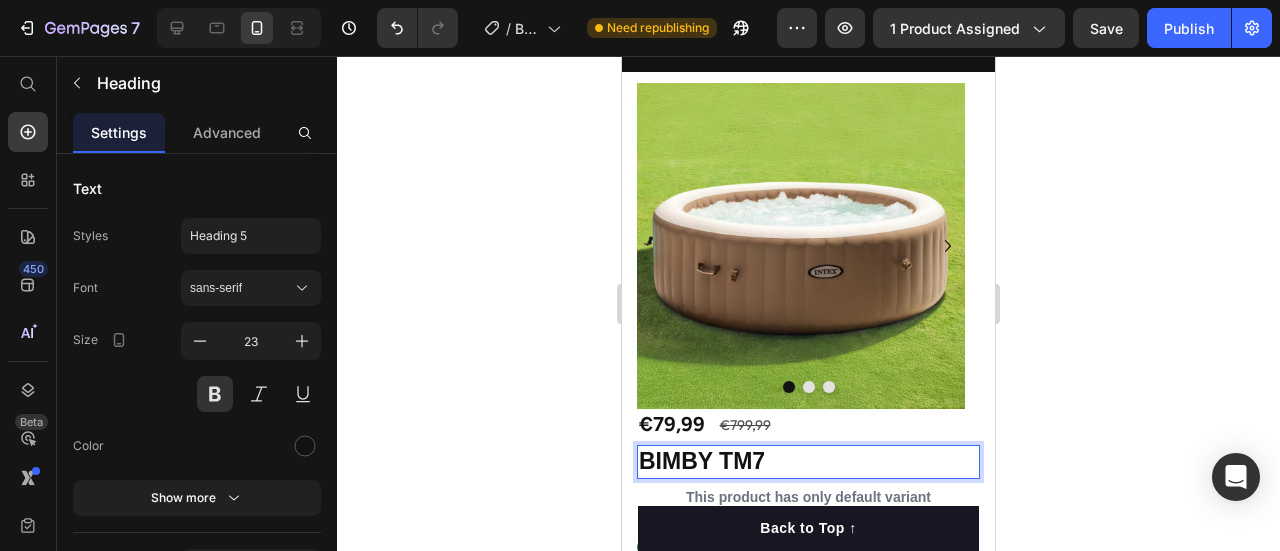 click on "BIMBY TM7" at bounding box center (808, 462) 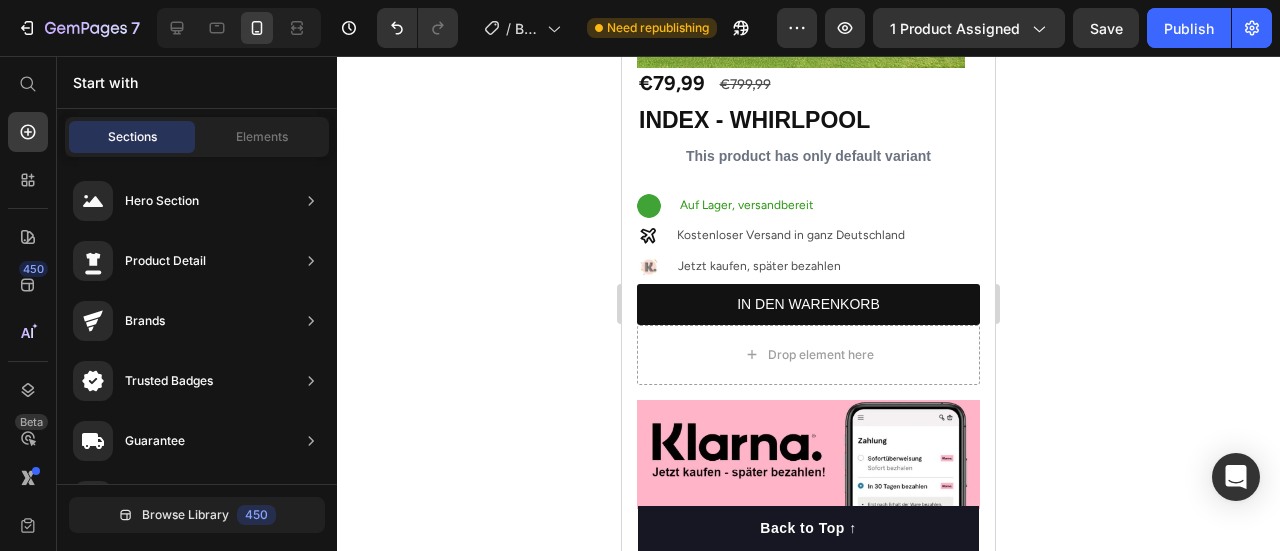 scroll, scrollTop: 411, scrollLeft: 0, axis: vertical 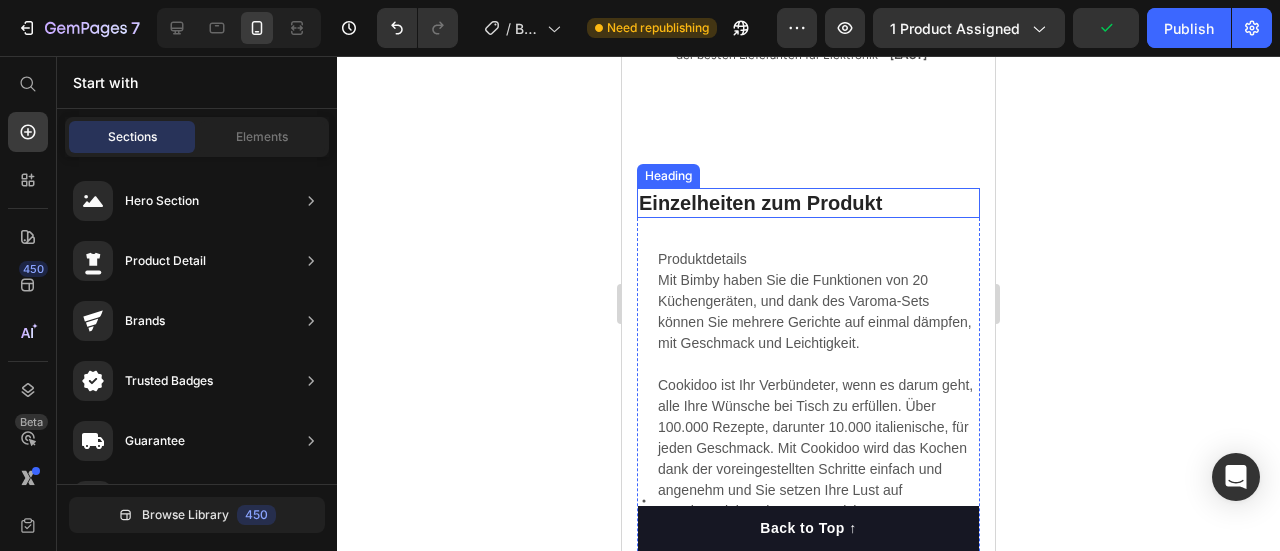 click on "Einzelheiten zum Produkt" at bounding box center (808, 203) 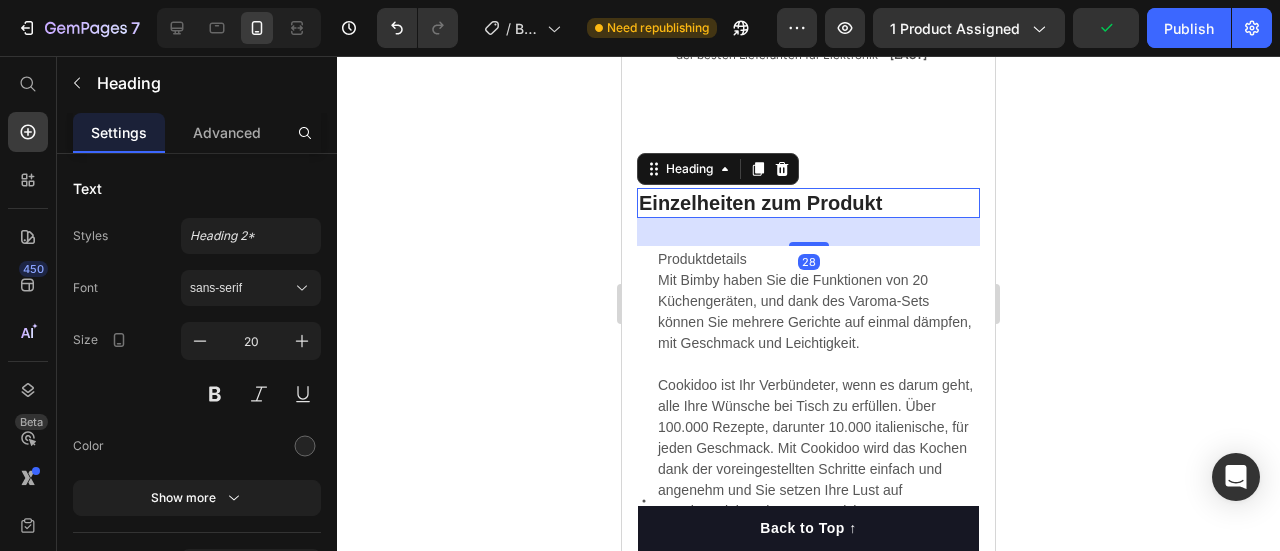 click on "Einzelheiten zum Produkt" at bounding box center (808, 203) 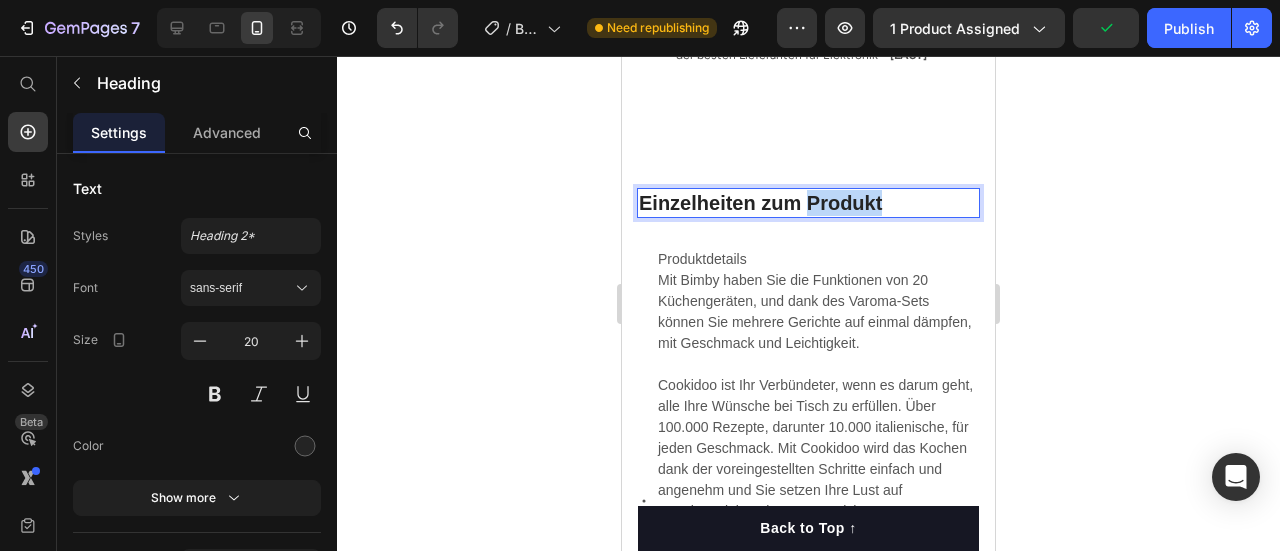 click on "Einzelheiten zum Produkt" at bounding box center [808, 203] 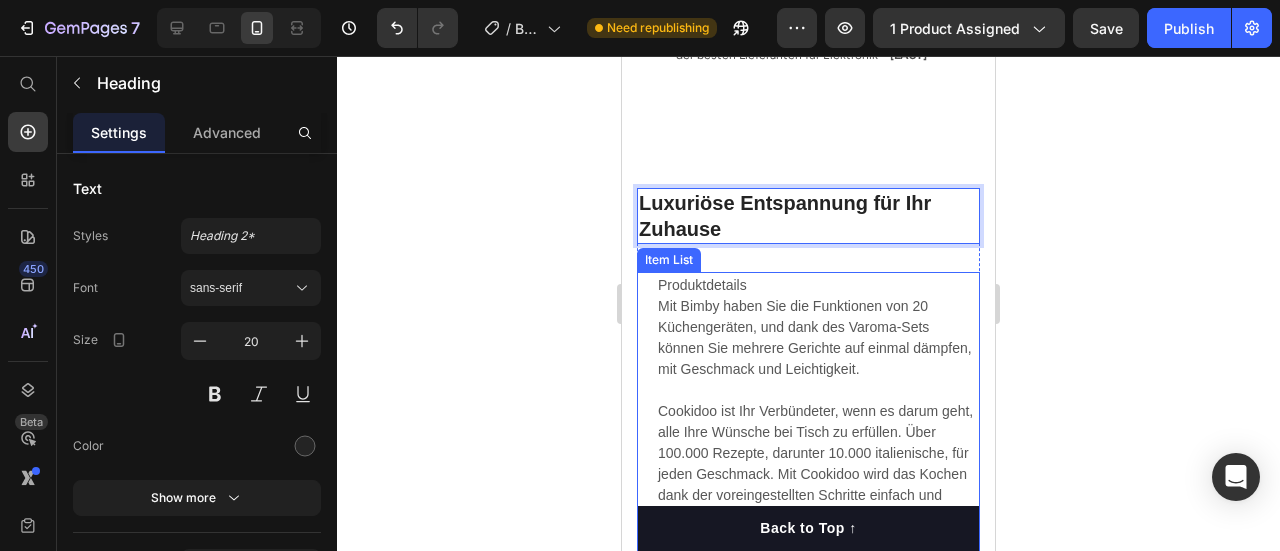 click on "Mit Bimby haben Sie die Funktionen von 20 Küchengeräten, und dank des Varoma-Sets können Sie mehrere Gerichte auf einmal dämpfen, mit Geschmack und Leichtigkeit." at bounding box center (817, 338) 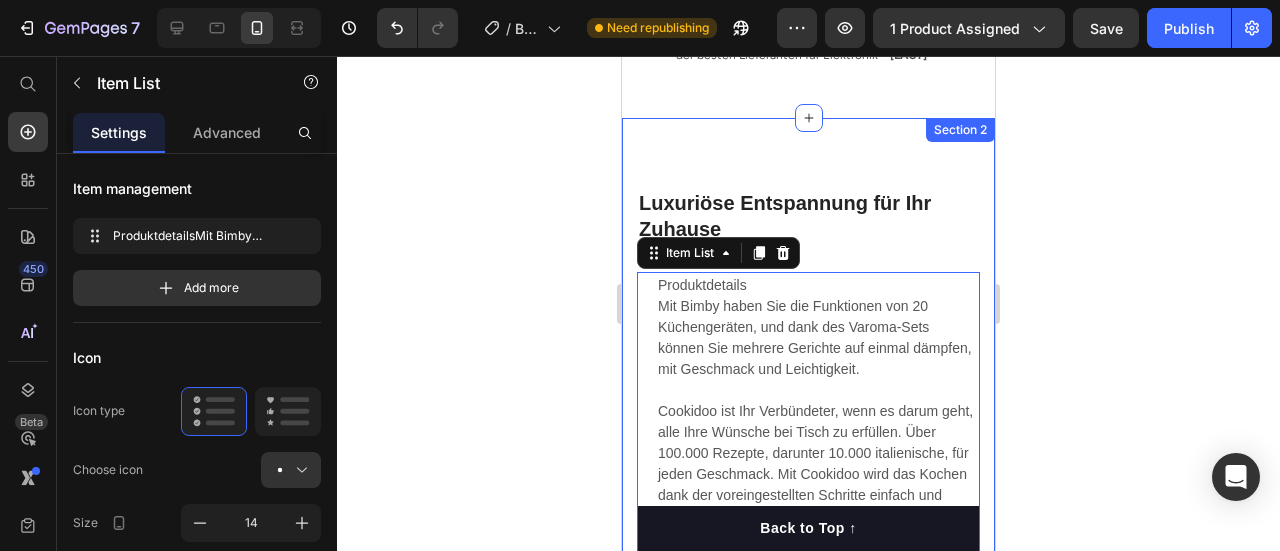click on "Mit Bimby haben Sie die Funktionen von 20 Küchengeräten, und dank des Varoma-Sets können Sie mehrere Gerichte auf einmal dämpfen, mit Geschmack und Leichtigkeit." at bounding box center (817, 338) 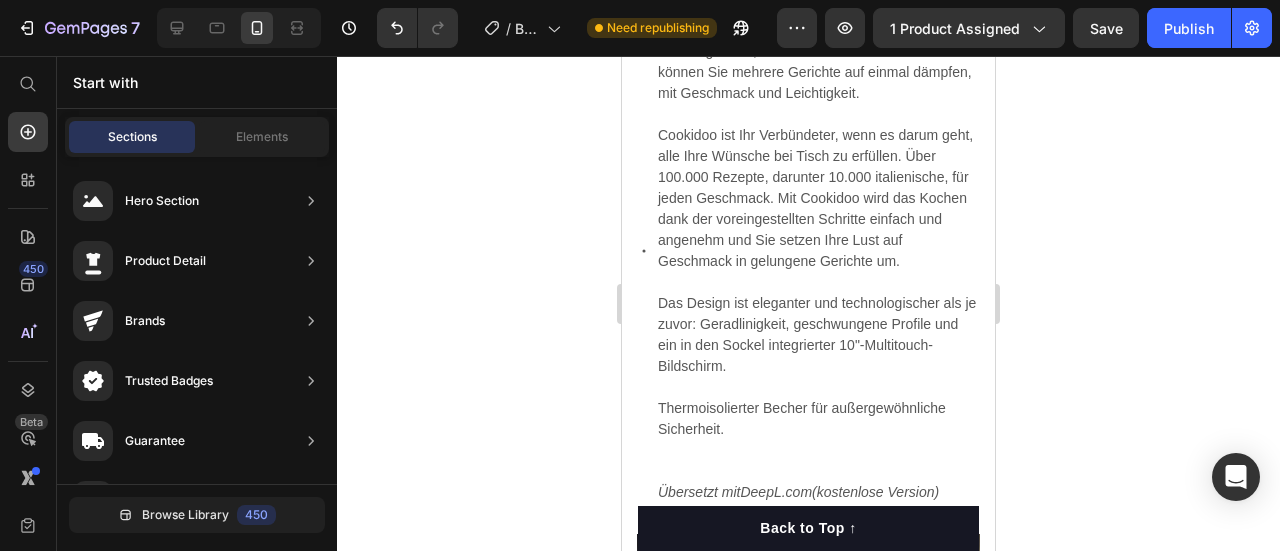 scroll, scrollTop: 1570, scrollLeft: 0, axis: vertical 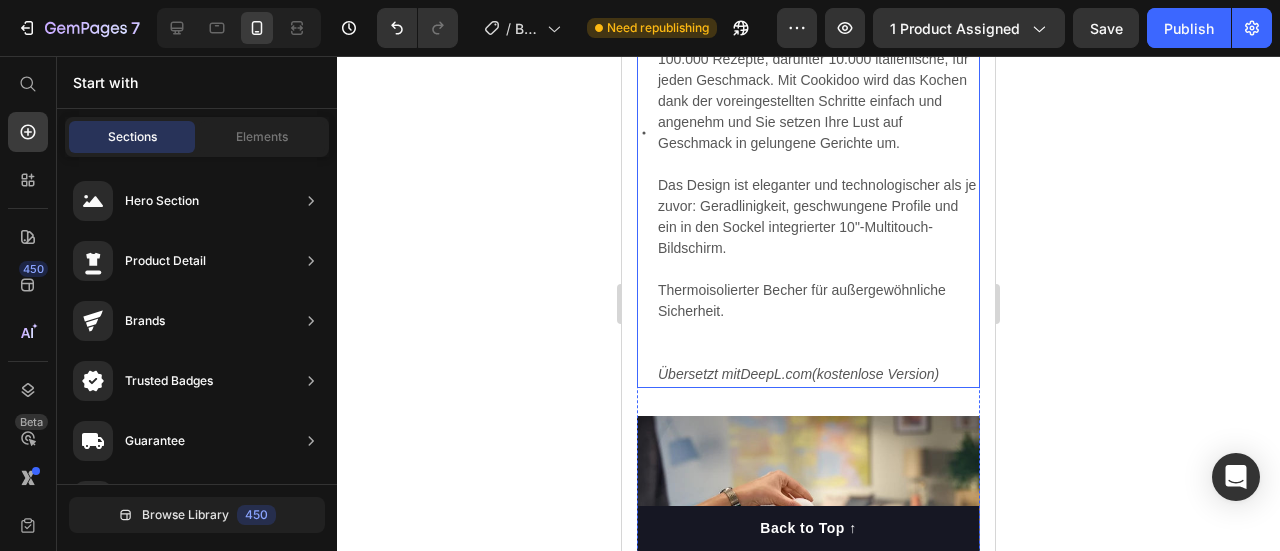 click at bounding box center [817, 343] 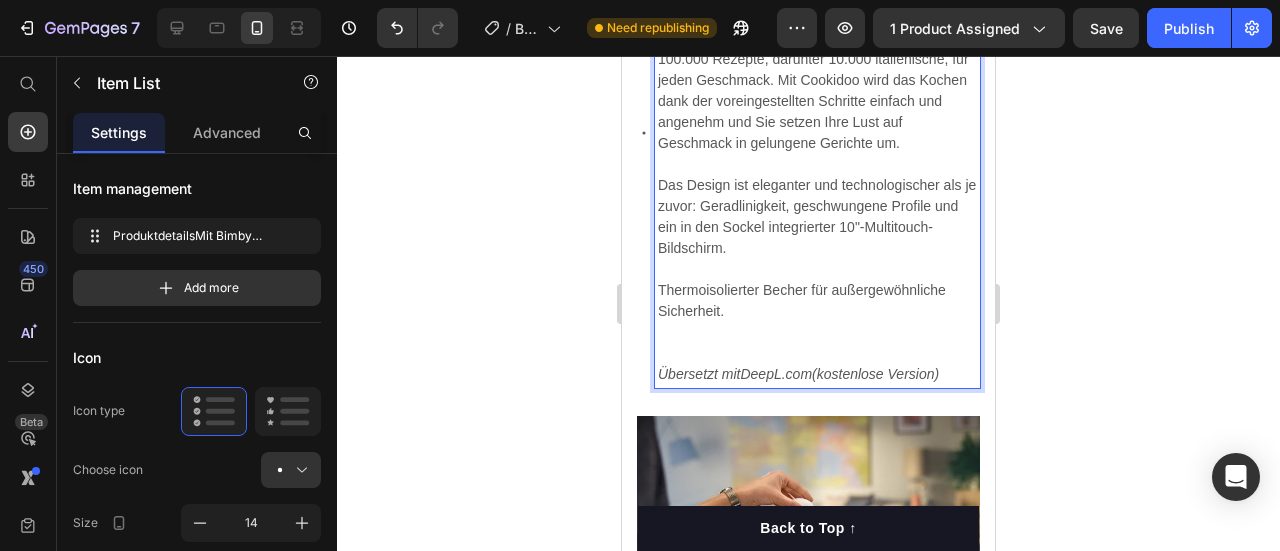drag, startPoint x: 946, startPoint y: 388, endPoint x: 816, endPoint y: 356, distance: 133.88054 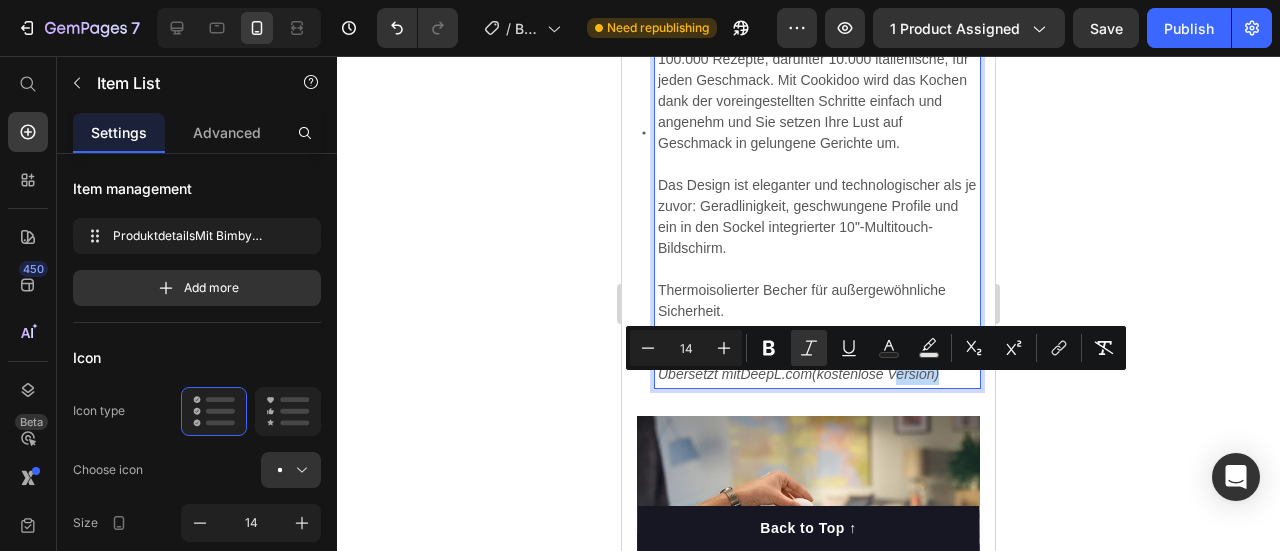 click on "(kostenlose Version)" at bounding box center [875, 374] 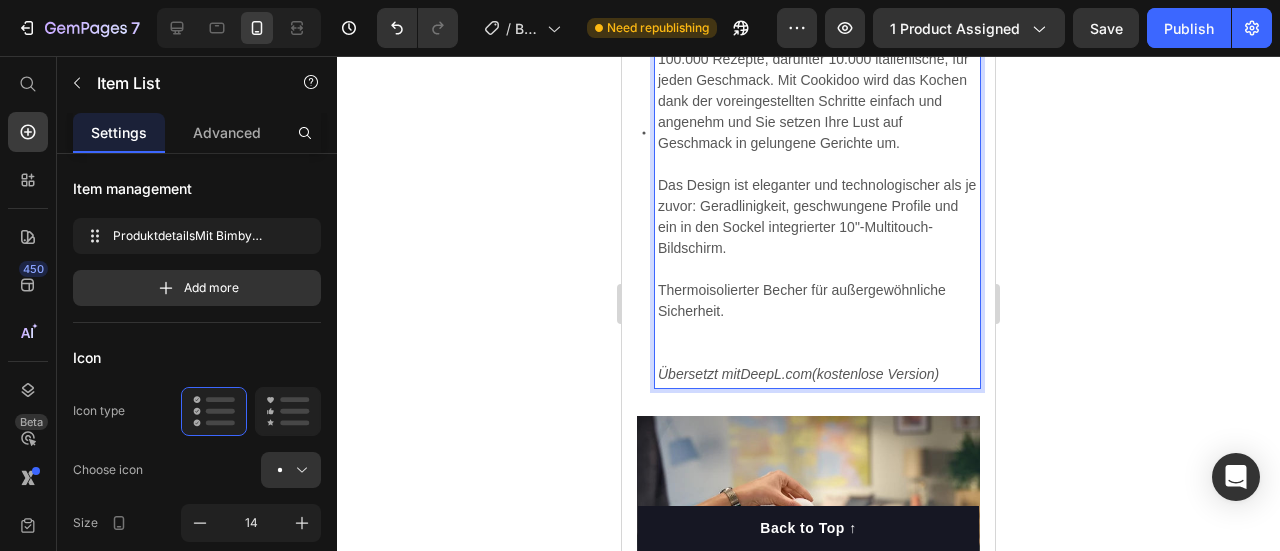 drag, startPoint x: 946, startPoint y: 387, endPoint x: 658, endPoint y: 74, distance: 425.33868 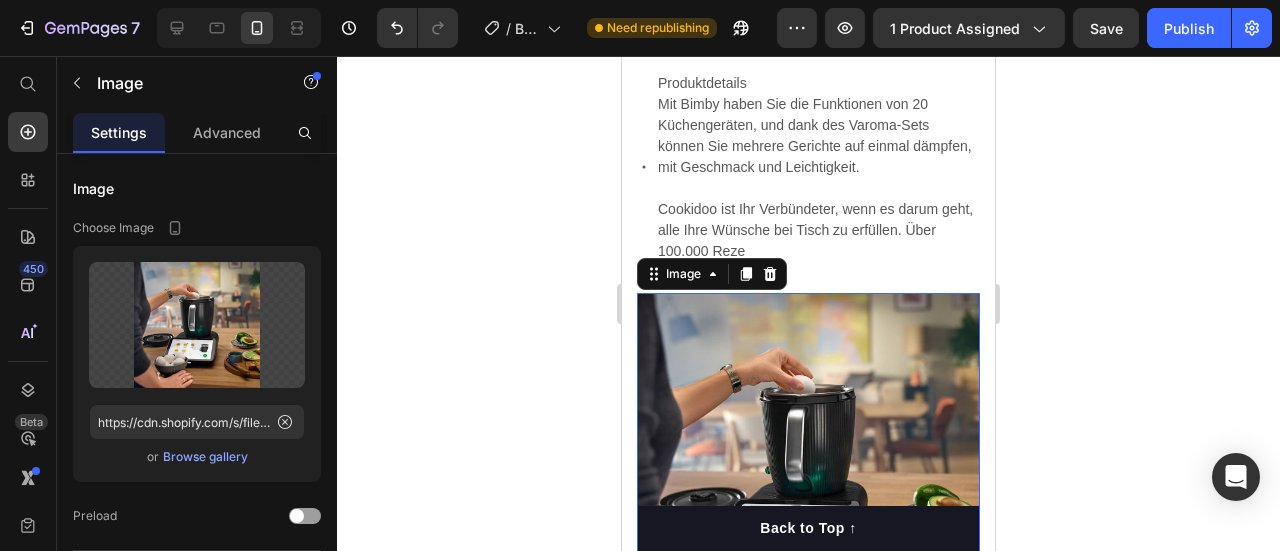 scroll, scrollTop: 1374, scrollLeft: 0, axis: vertical 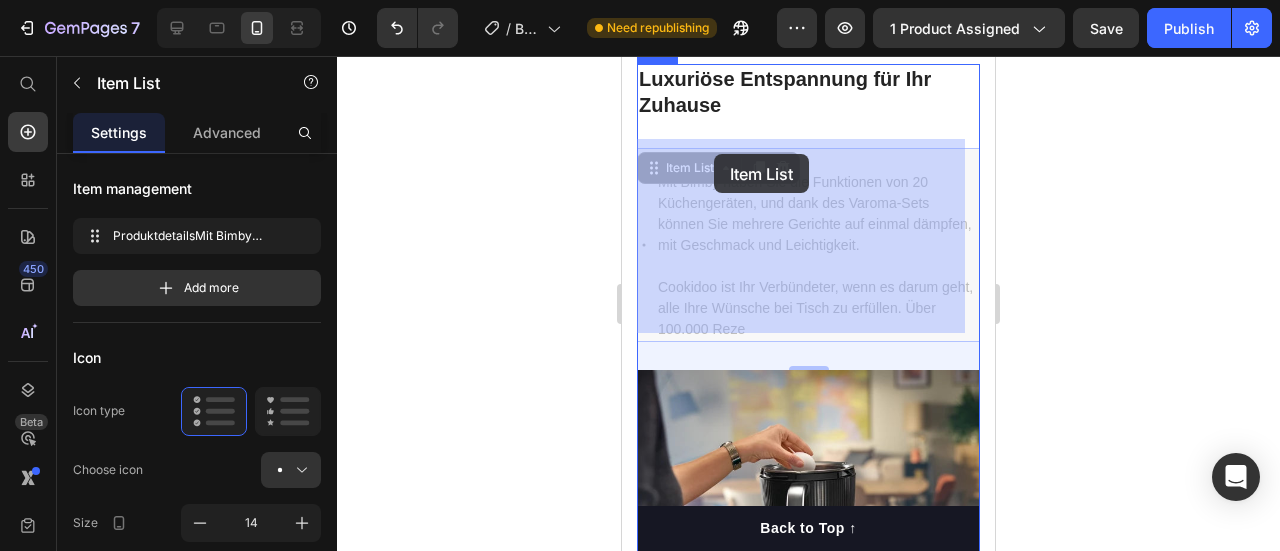 drag, startPoint x: 795, startPoint y: 249, endPoint x: 741, endPoint y: 245, distance: 54.147945 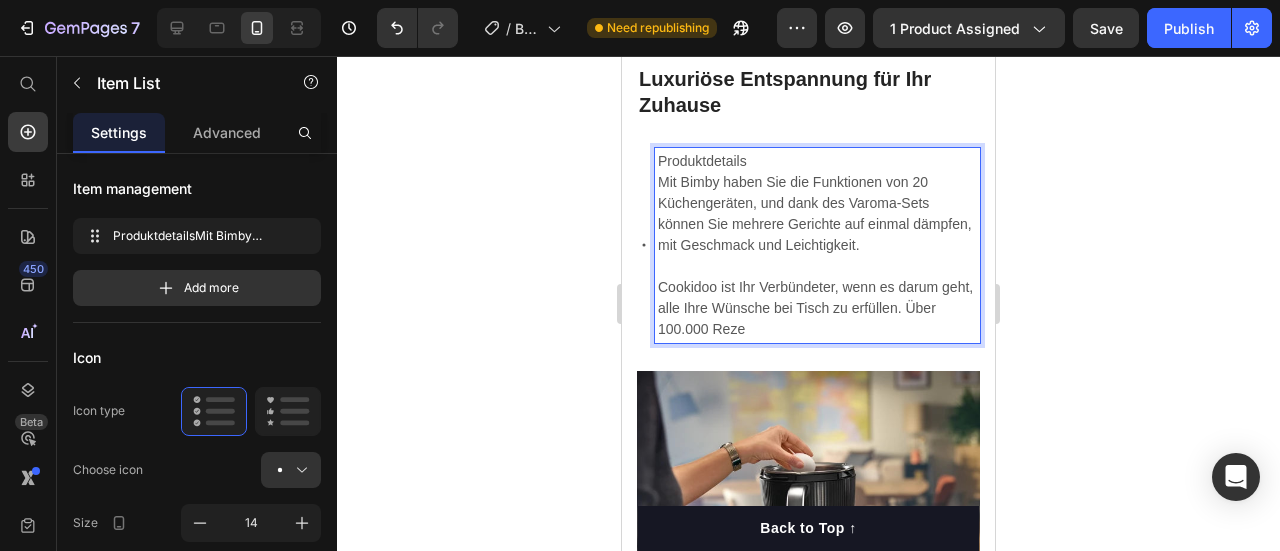 click on "Cookidoo ist Ihr Verbündeter, wenn es darum geht, alle Ihre Wünsche bei Tisch zu erfüllen. Über 100.000 Reze" at bounding box center (817, 308) 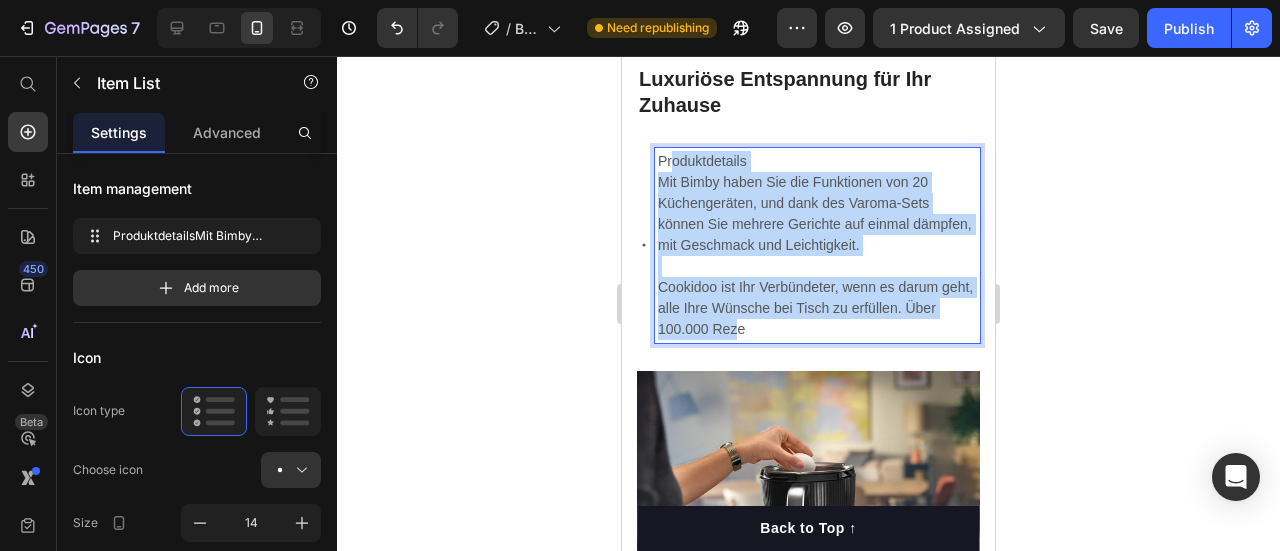 drag, startPoint x: 773, startPoint y: 319, endPoint x: 667, endPoint y: 150, distance: 199.49185 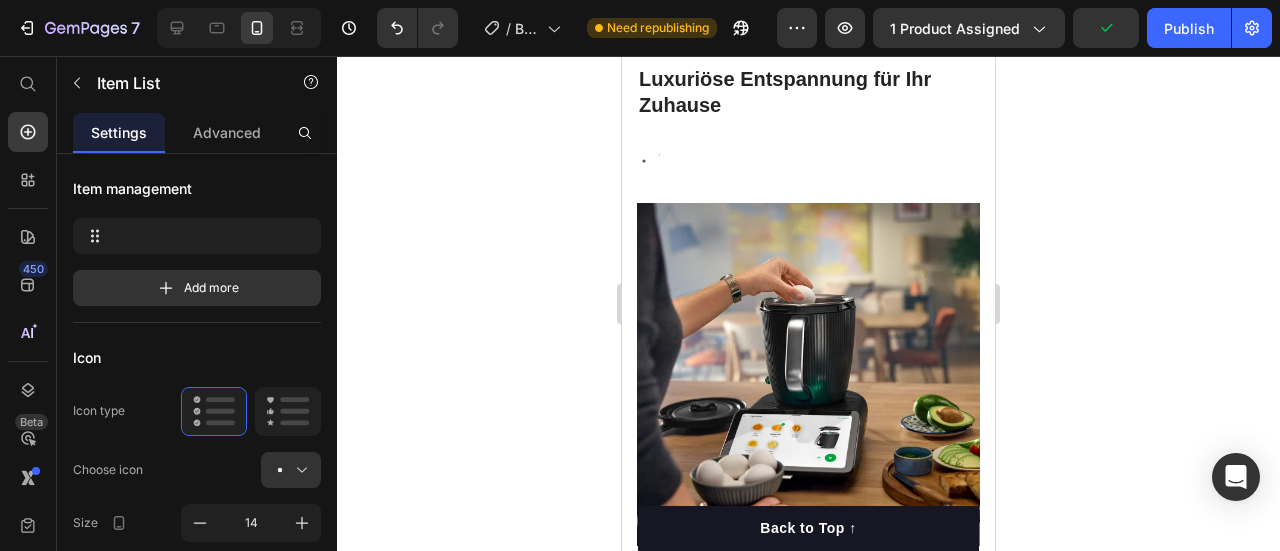 scroll, scrollTop: 1296, scrollLeft: 0, axis: vertical 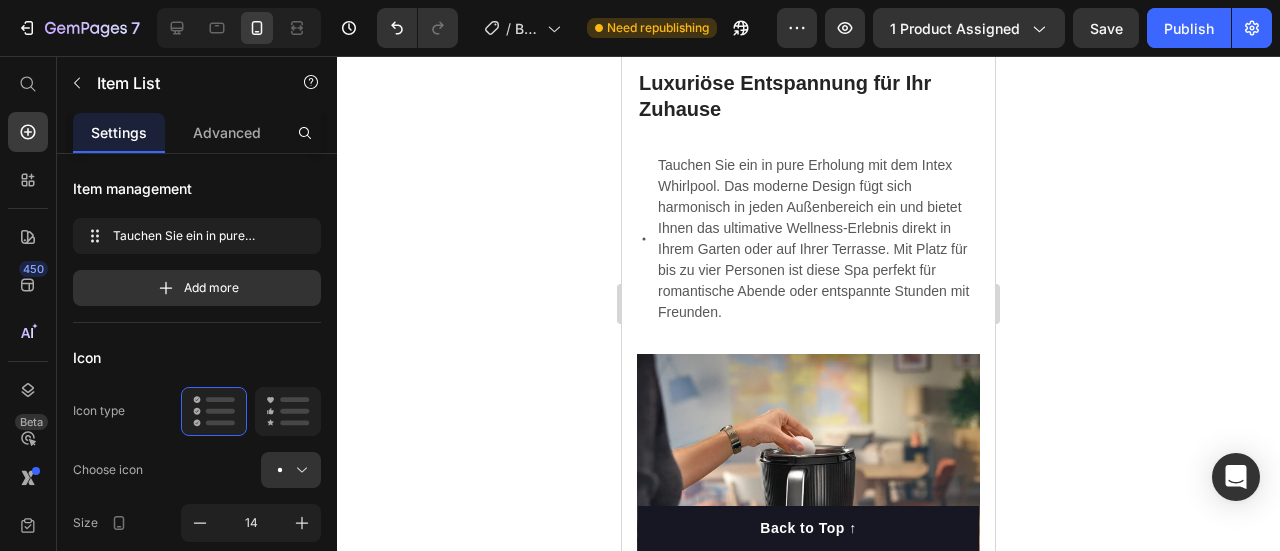 click 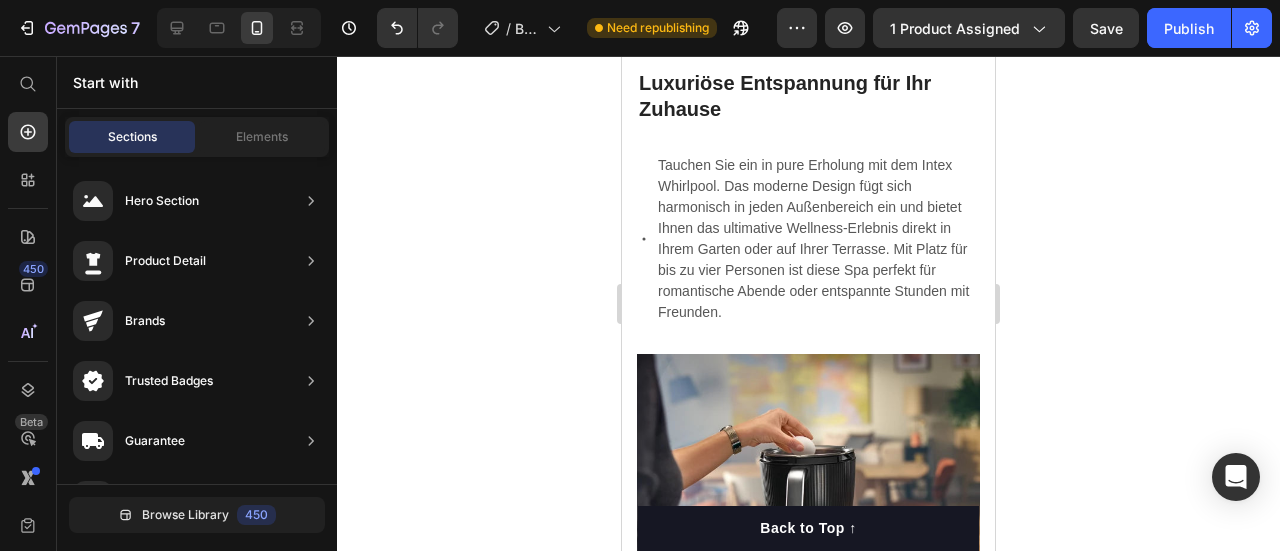scroll, scrollTop: 1362, scrollLeft: 0, axis: vertical 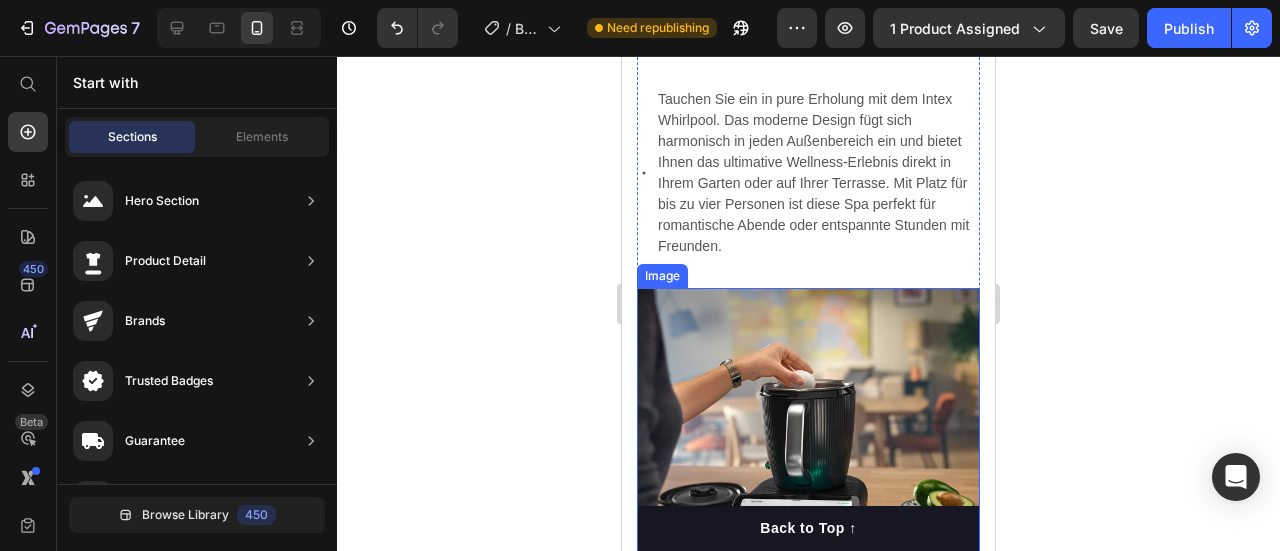 click at bounding box center [808, 459] 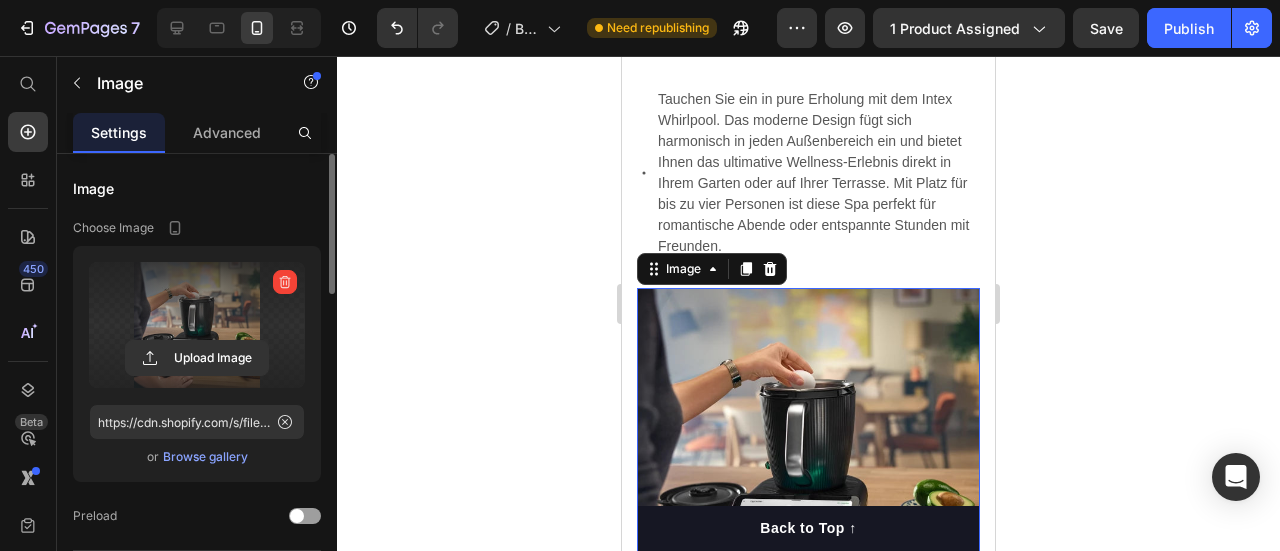 click at bounding box center [197, 325] 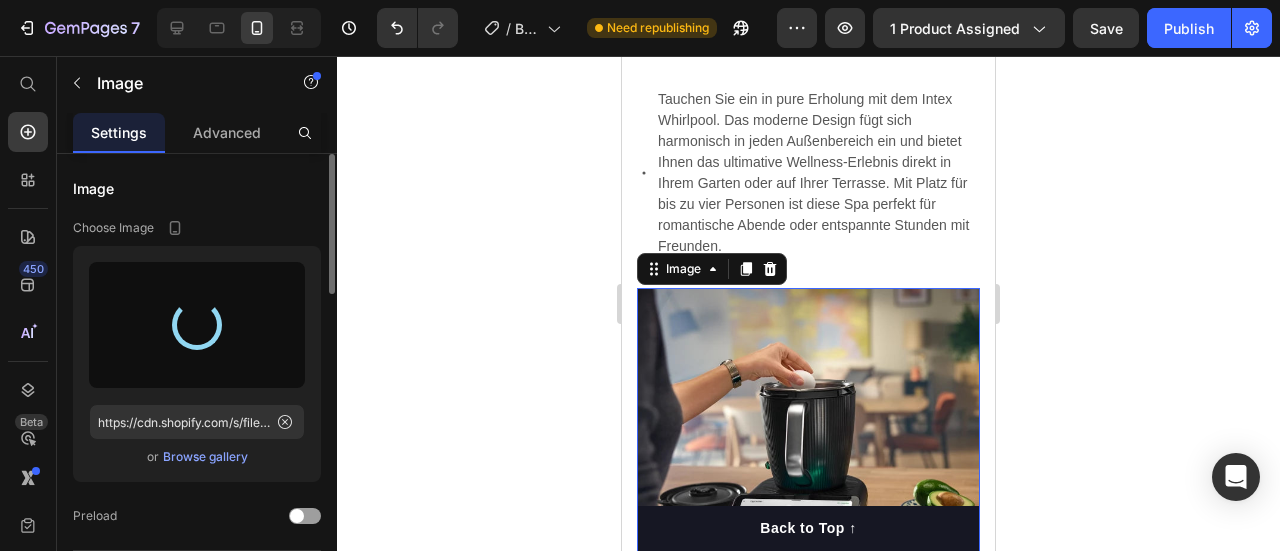 type on "https://cdn.shopify.com/s/files/1/0974/5412/9416/files/gempages_573277714325177094-c6548aff-7e74-4651-8e0b-368facc21c38.jpg" 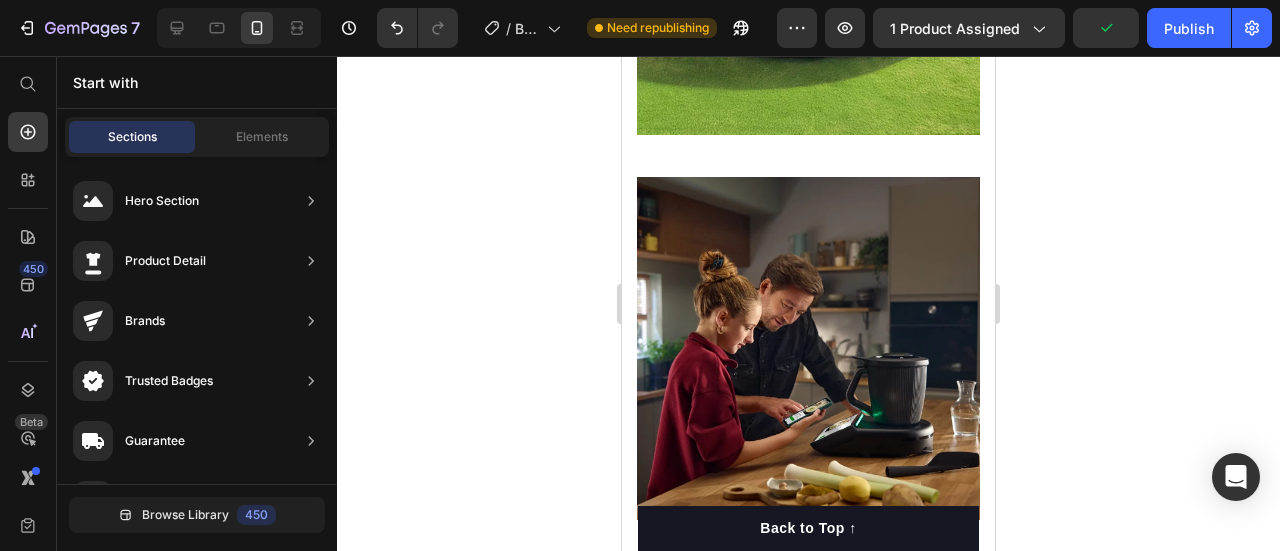 scroll, scrollTop: 1852, scrollLeft: 0, axis: vertical 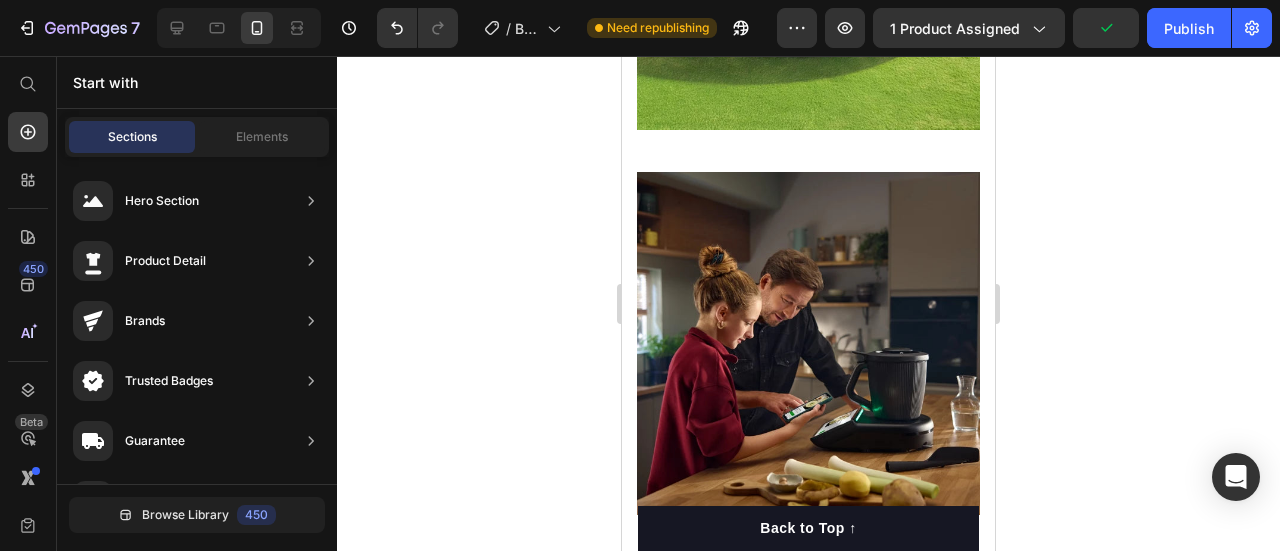 click at bounding box center [808, 343] 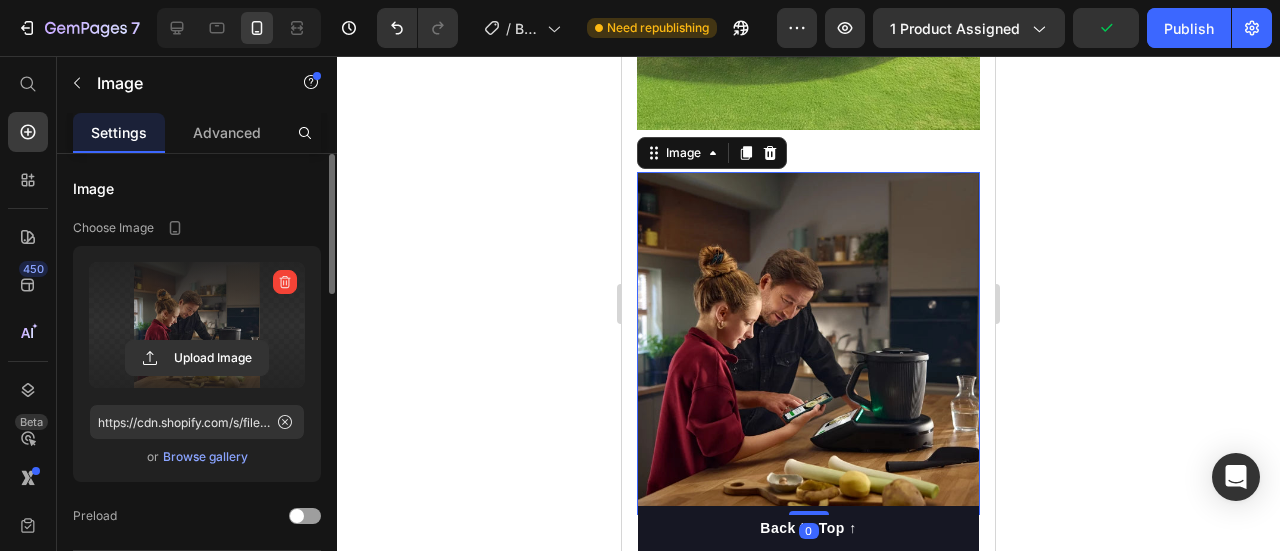 click at bounding box center [197, 325] 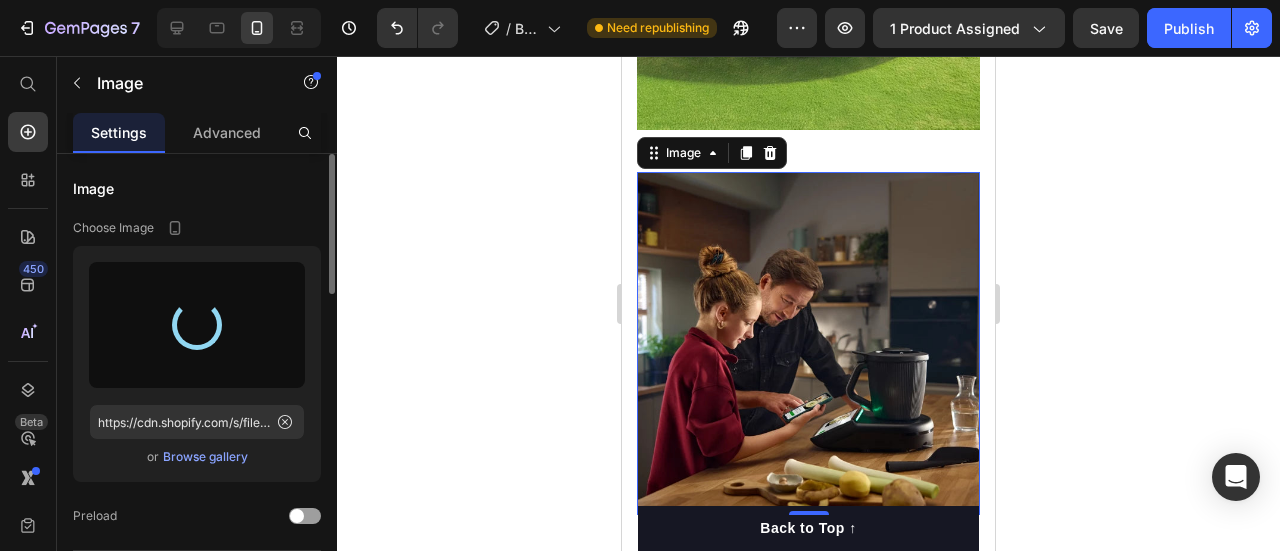 type on "https://cdn.shopify.com/s/files/1/0974/5412/9416/files/gempages_573277714325177094-33e0a95a-20c2-4d34-a957-68cc23a8b25b.jpg" 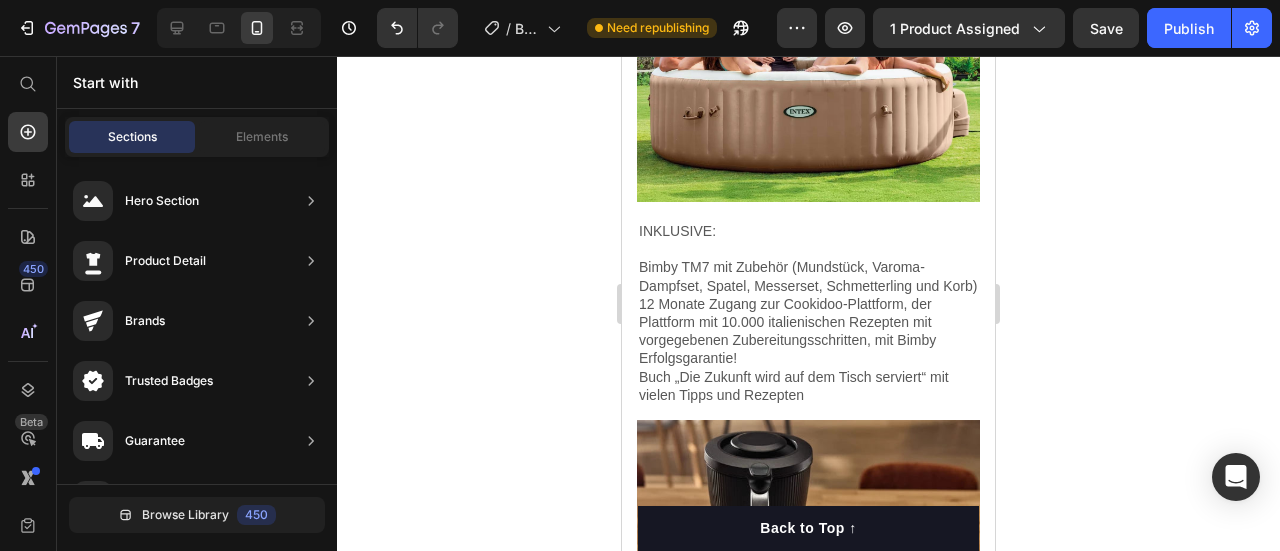 scroll, scrollTop: 2174, scrollLeft: 0, axis: vertical 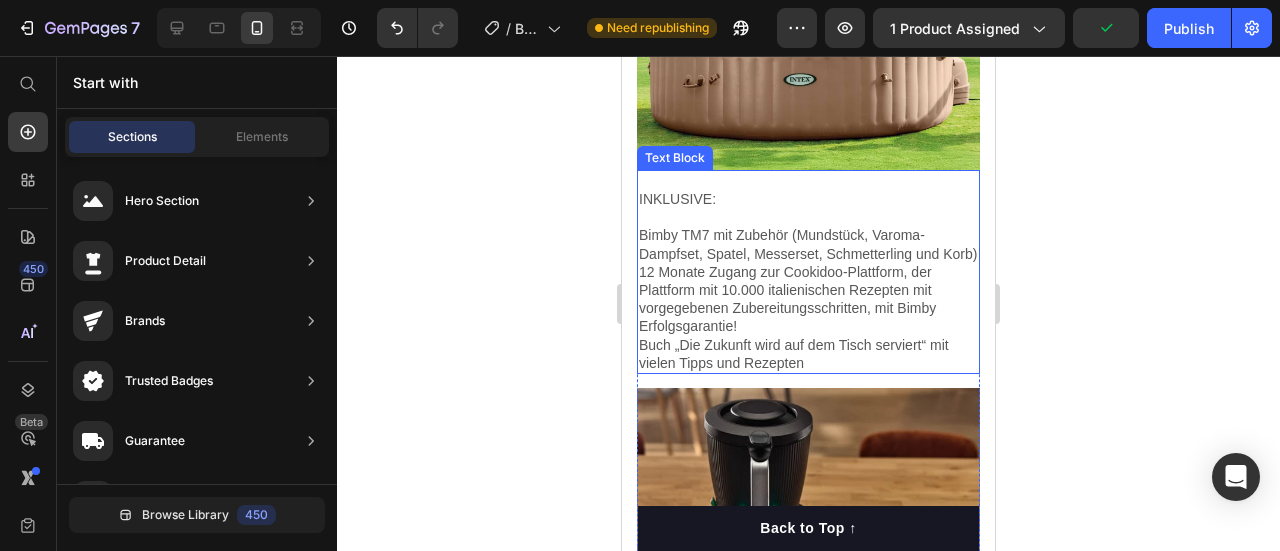 click on "12 Monate Zugang zur Cookidoo-Plattform, der Plattform mit 10.000 italienischen Rezepten mit vorgegebenen Zubereitungsschritten, mit Bimby Erfolgsgarantie!" at bounding box center [808, 299] 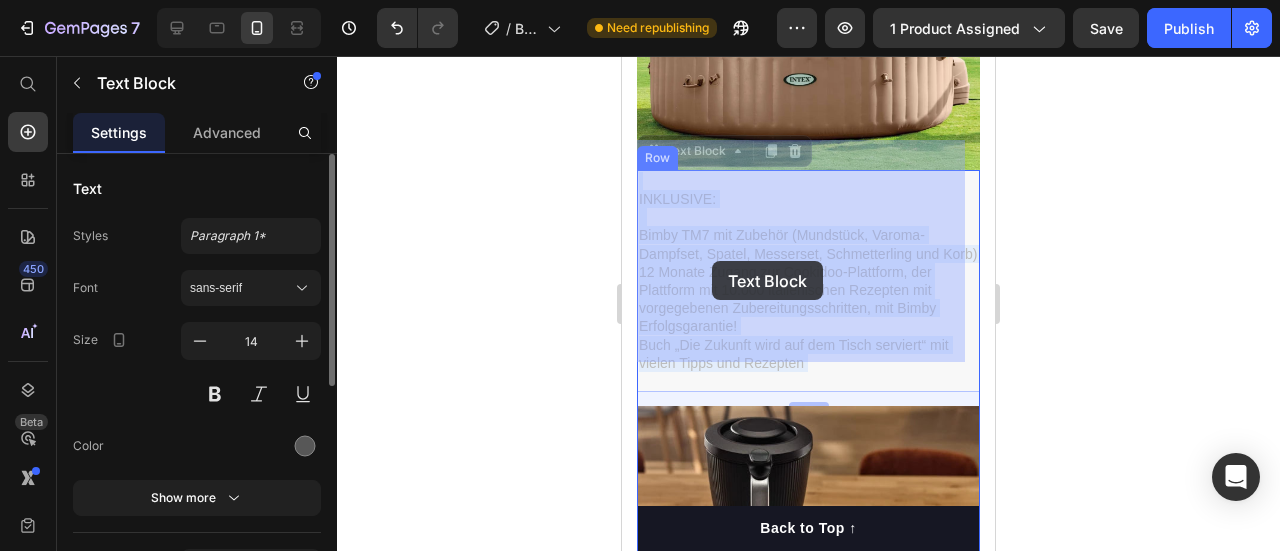 drag, startPoint x: 808, startPoint y: 352, endPoint x: 736, endPoint y: 284, distance: 99.03535 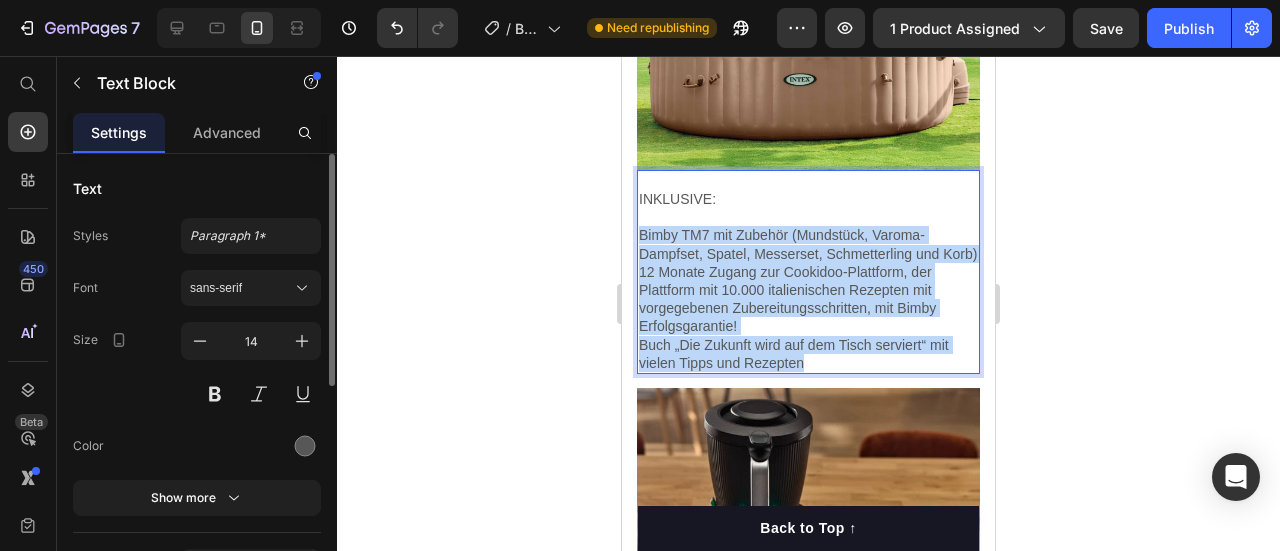 drag, startPoint x: 812, startPoint y: 352, endPoint x: 639, endPoint y: 207, distance: 225.72993 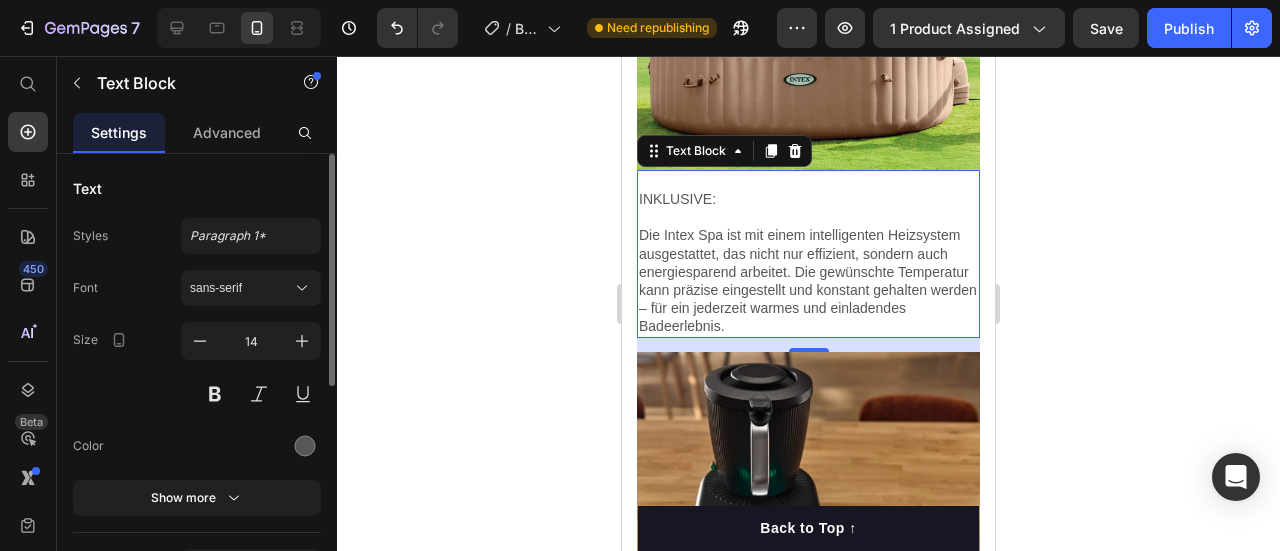 click on "INKLUSIVE:" at bounding box center (808, 208) 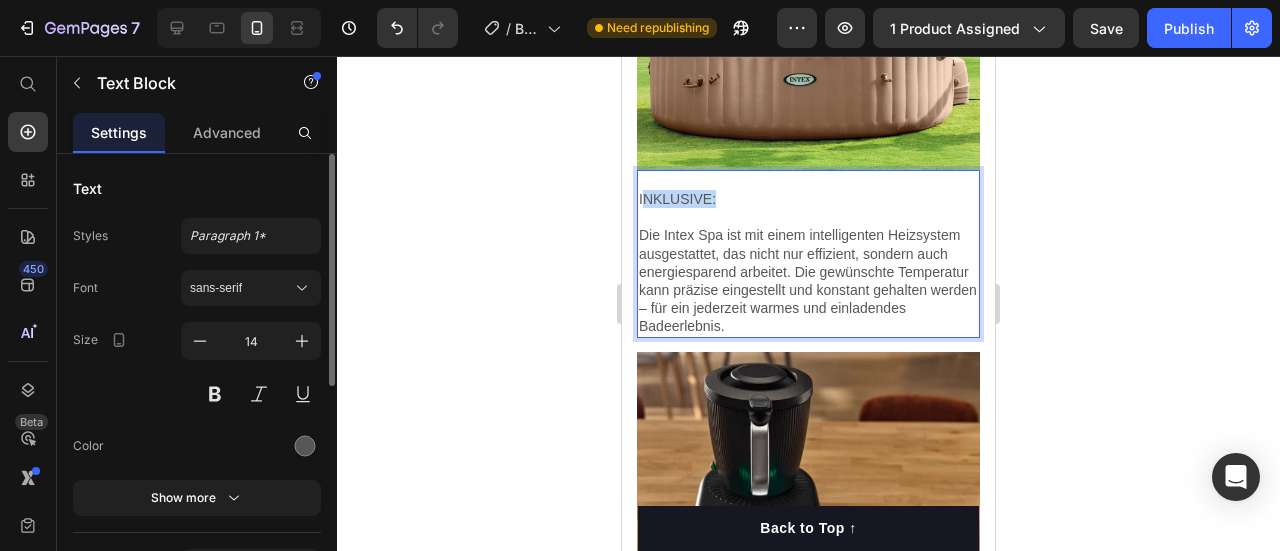 drag, startPoint x: 718, startPoint y: 167, endPoint x: 646, endPoint y: 165, distance: 72.02777 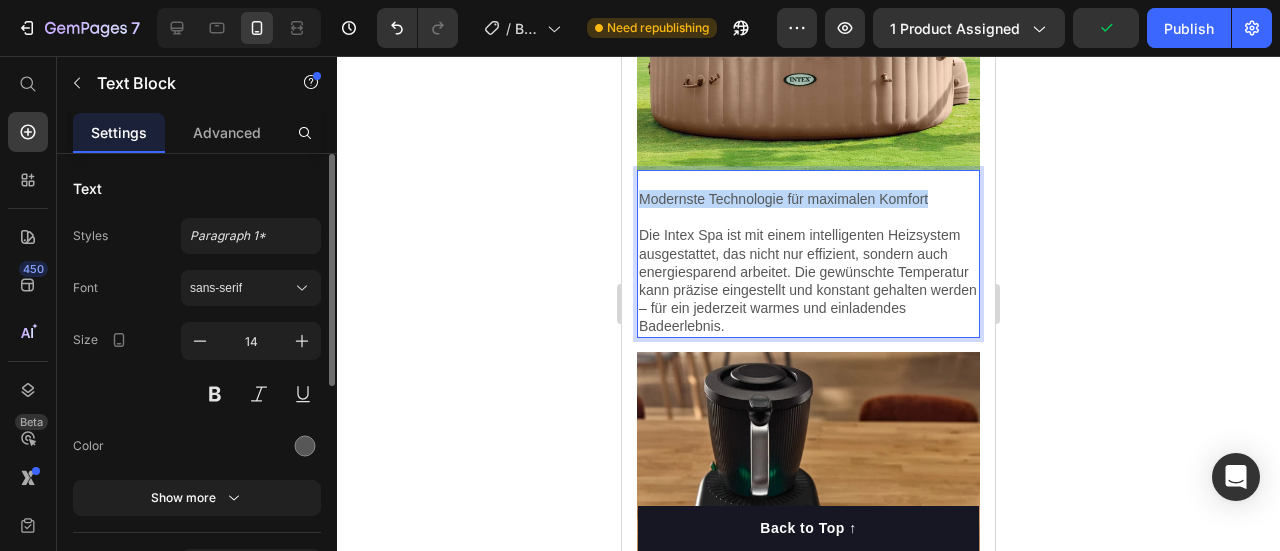 drag, startPoint x: 932, startPoint y: 165, endPoint x: 642, endPoint y: 167, distance: 290.0069 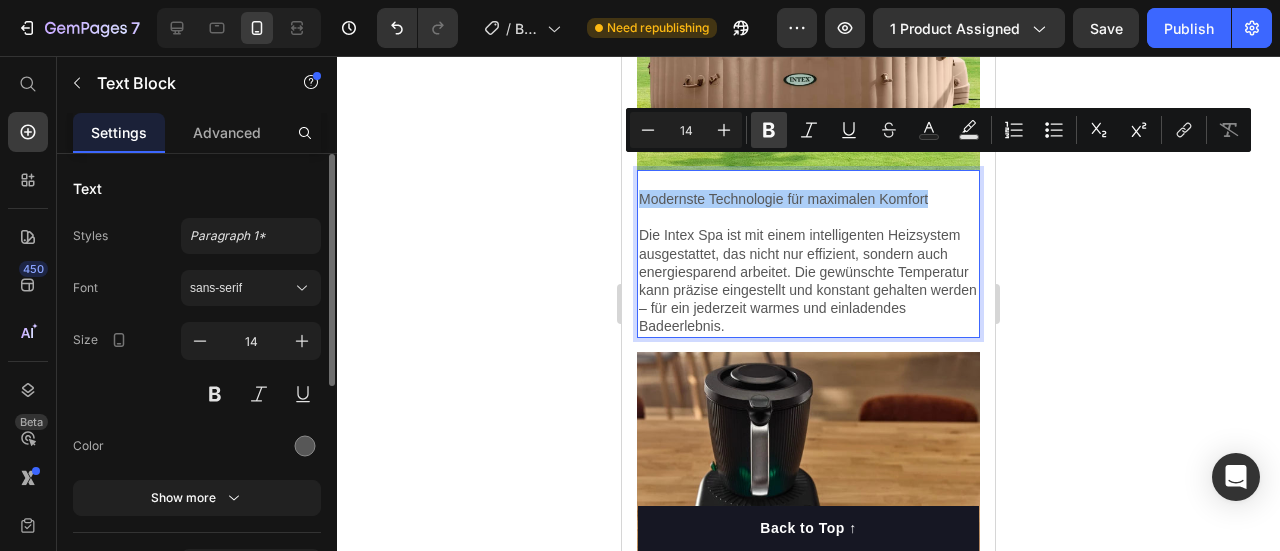 click on "Bold" at bounding box center [769, 130] 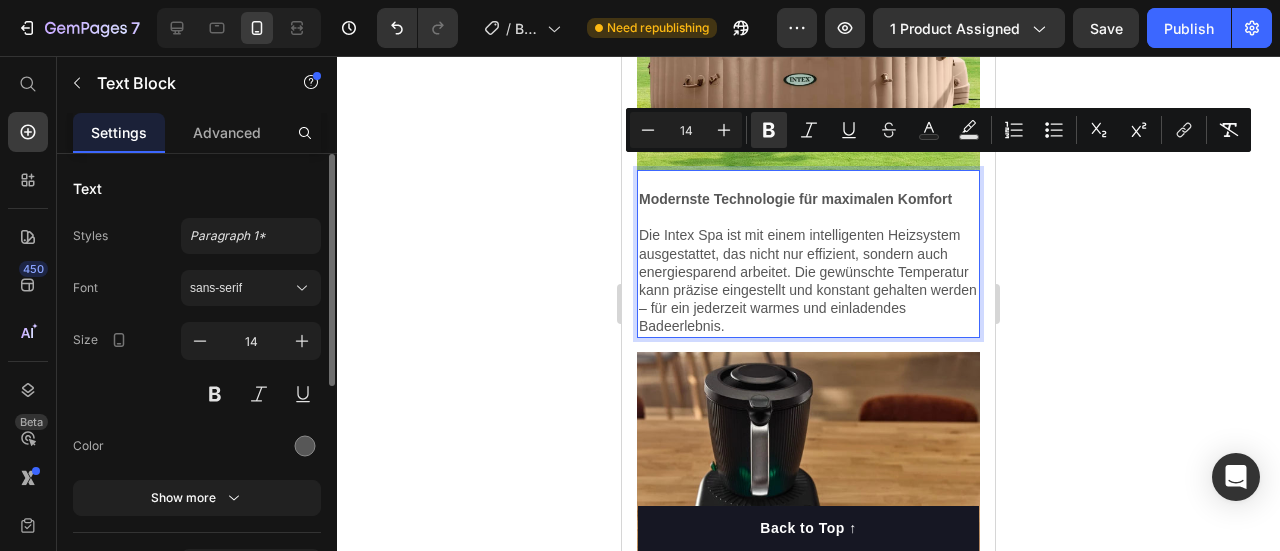 click on "Die Intex Spa ist mit einem intelligenten Heizsystem ausgestattet, das nicht nur effizient, sondern auch energiesparend arbeitet. Die gewünschte Temperatur kann präzise eingestellt und konstant gehalten werden – für ein jederzeit warmes und einladendes Badeerlebnis." at bounding box center [808, 280] 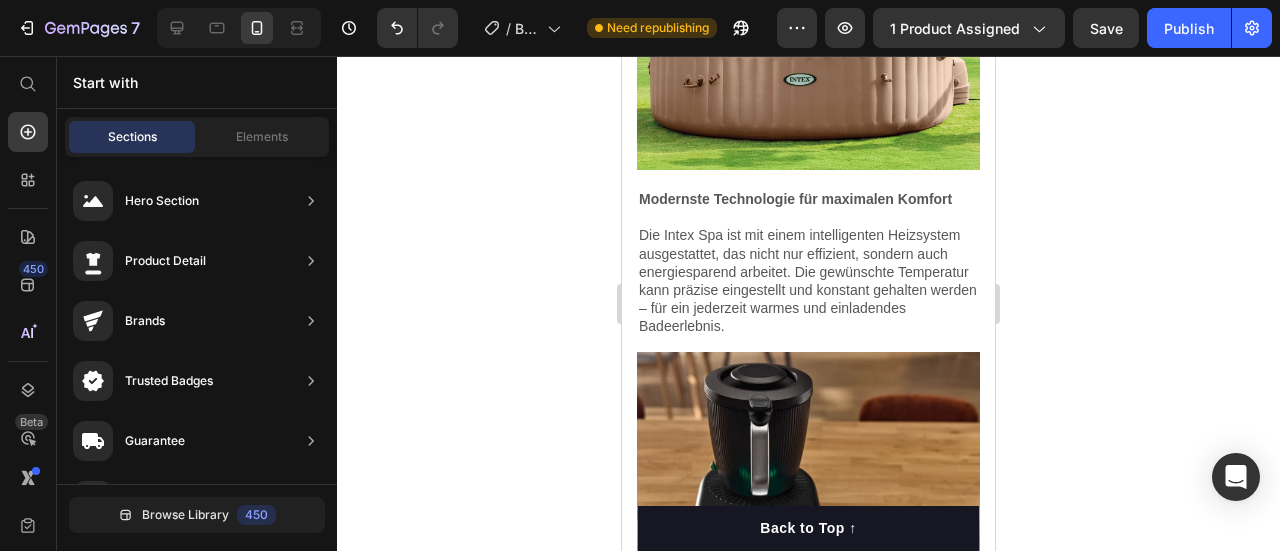 click at bounding box center [808, 523] 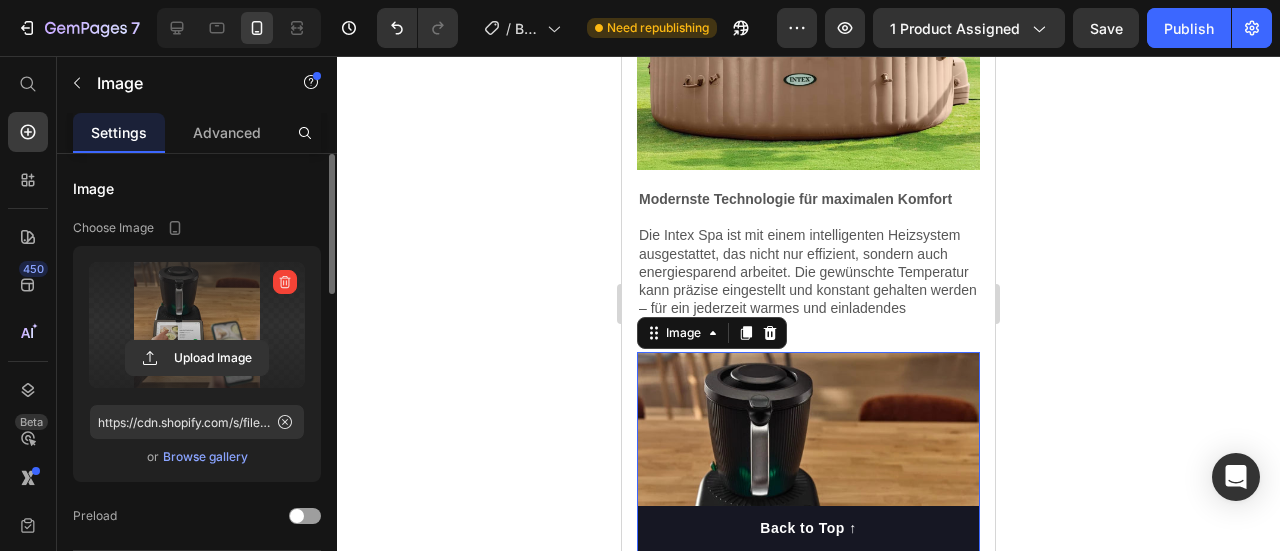 click at bounding box center [197, 325] 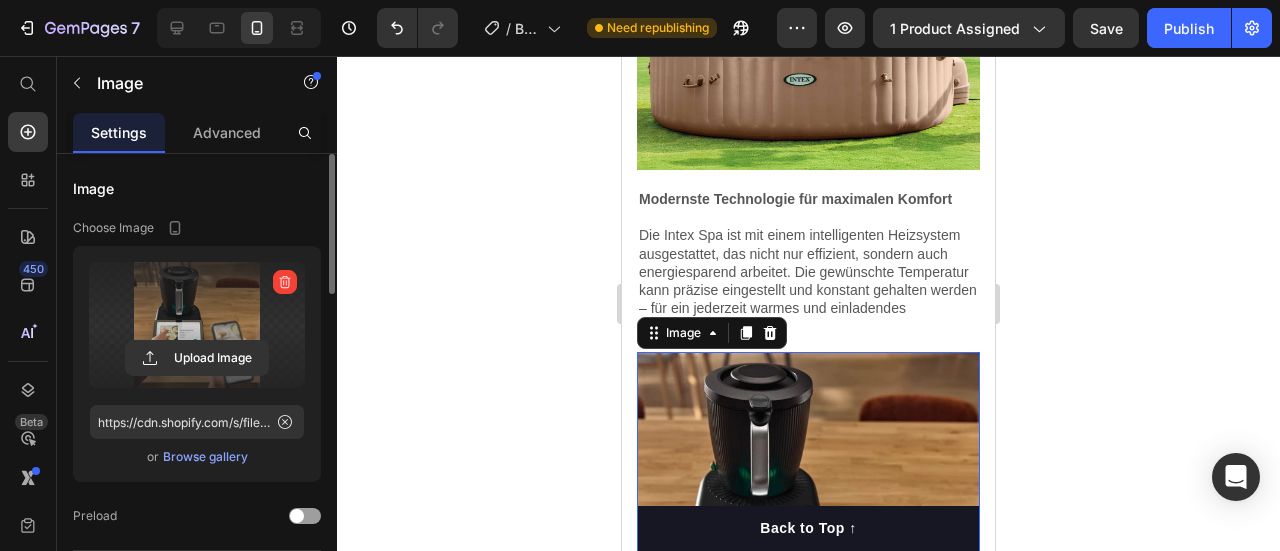 click 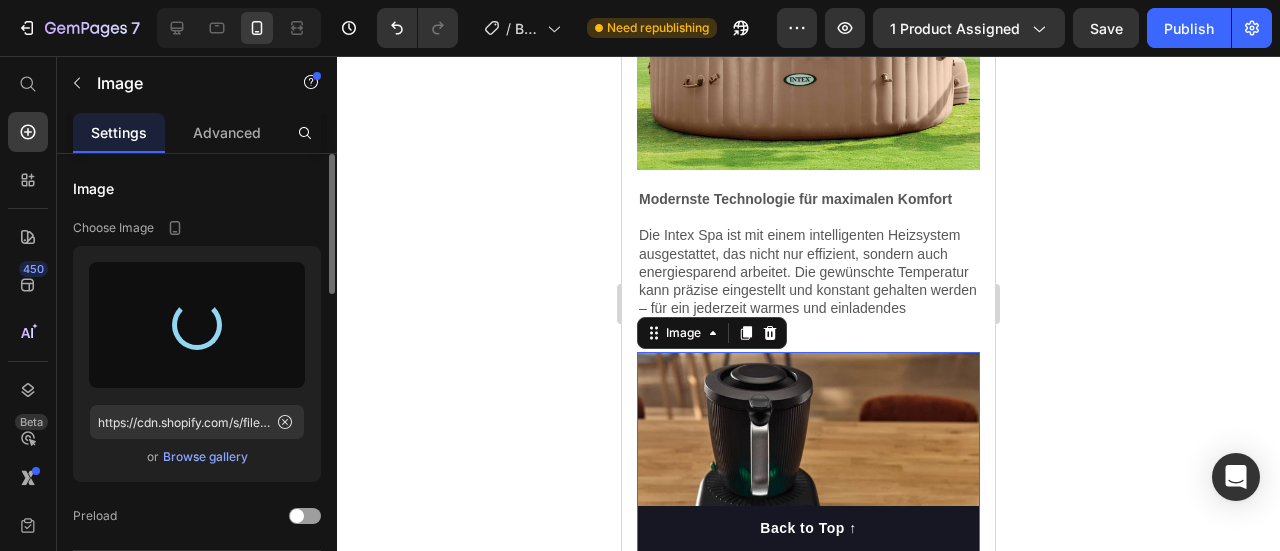 type on "https://cdn.shopify.com/s/files/1/0974/5412/9416/files/gempages_573277714325177094-7de28326-4106-4d1f-8e14-ca718f757e58.jpg" 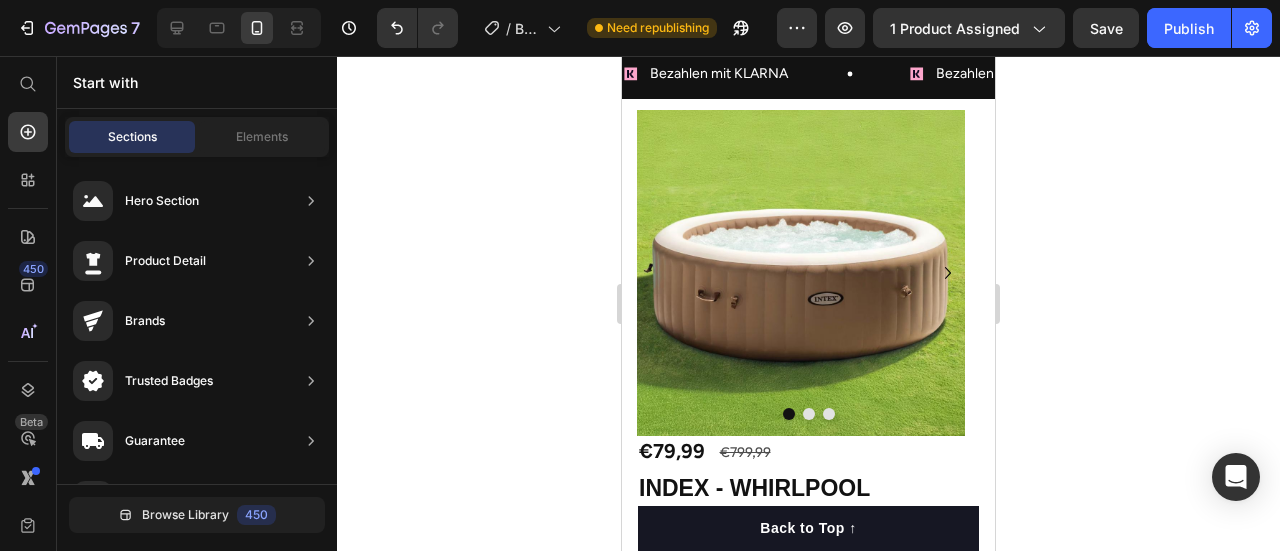 scroll, scrollTop: 303, scrollLeft: 0, axis: vertical 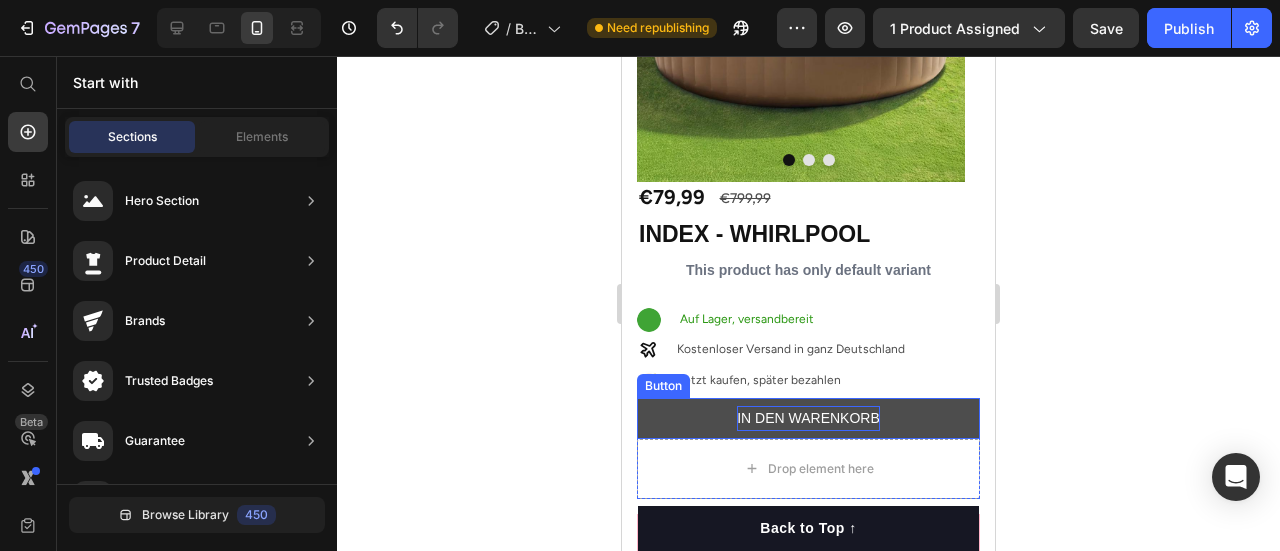 click on "IN DEN WARENKORB" at bounding box center (808, 418) 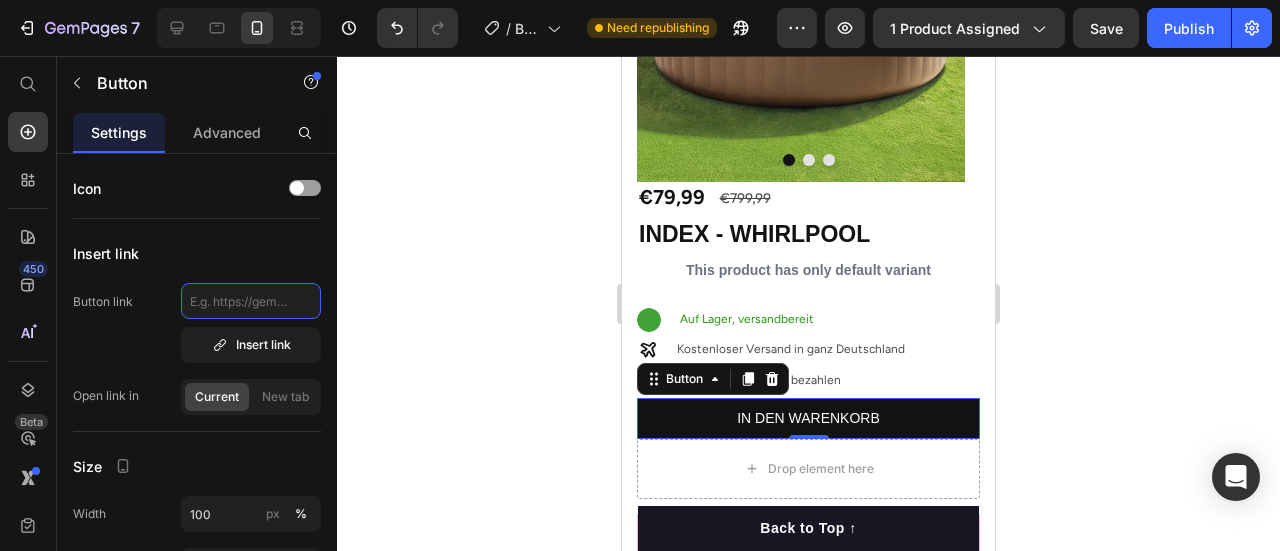 paste on "https://ventilederbegirde.com/checkouts/cn/Z2NwLWV1cm9wZS13ZXN0NDowMUpaWjVSQzlIR1JCVjlWRUZZS0JaSE5EMQ?preview_theme_id=183111909763" 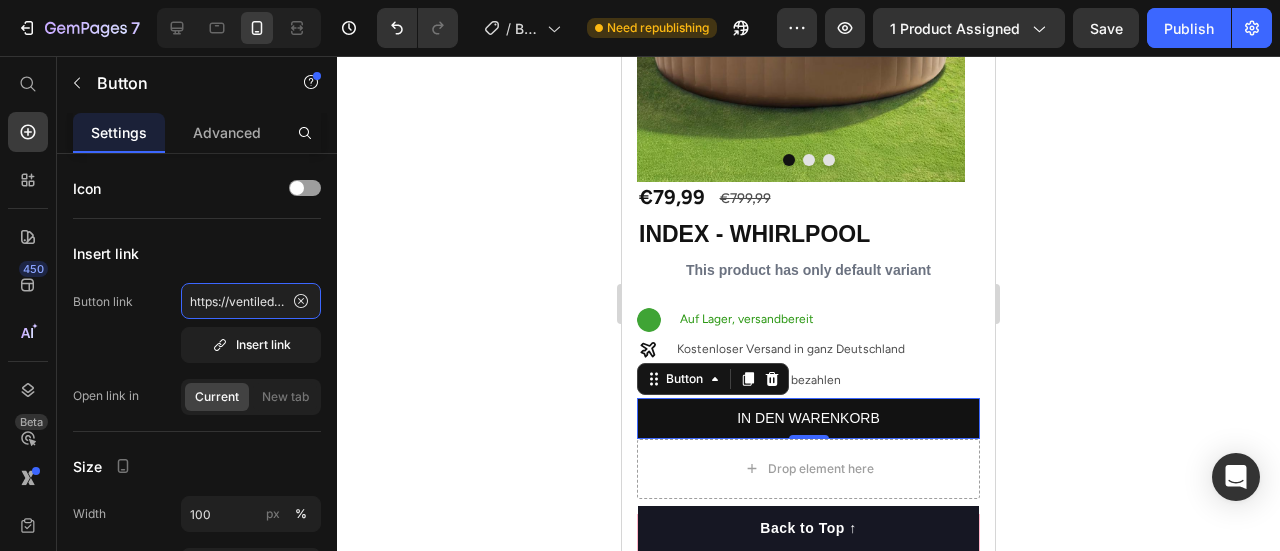 scroll, scrollTop: 0, scrollLeft: 793, axis: horizontal 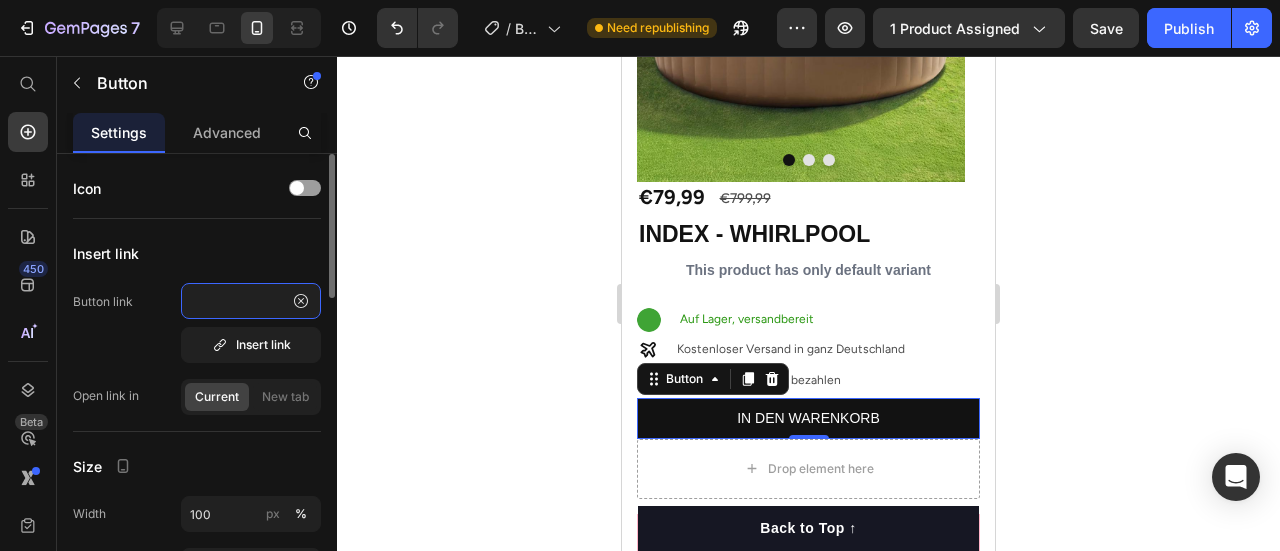type on "https://ventilederbegirde.com/checkouts/cn/Z2NwLWV1cm9wZS13ZXN0NDowMUpaWjVSQzlIR1JCVjlWRUZZS0JaSE5EMQ?preview_theme_id=183111909763" 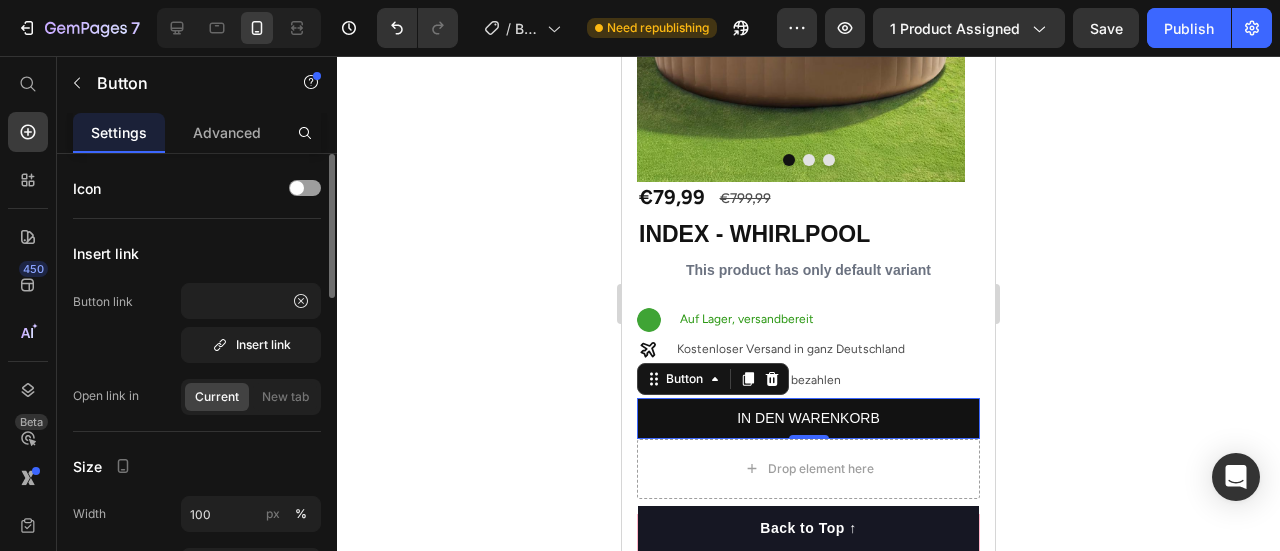 click on "Insert link" at bounding box center (197, 253) 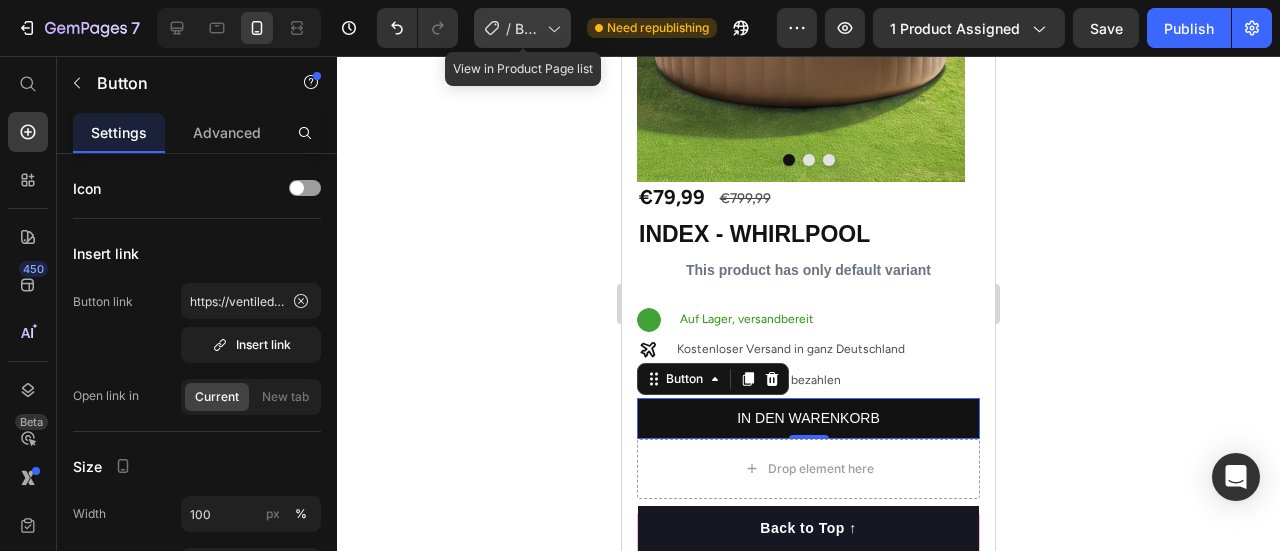 click 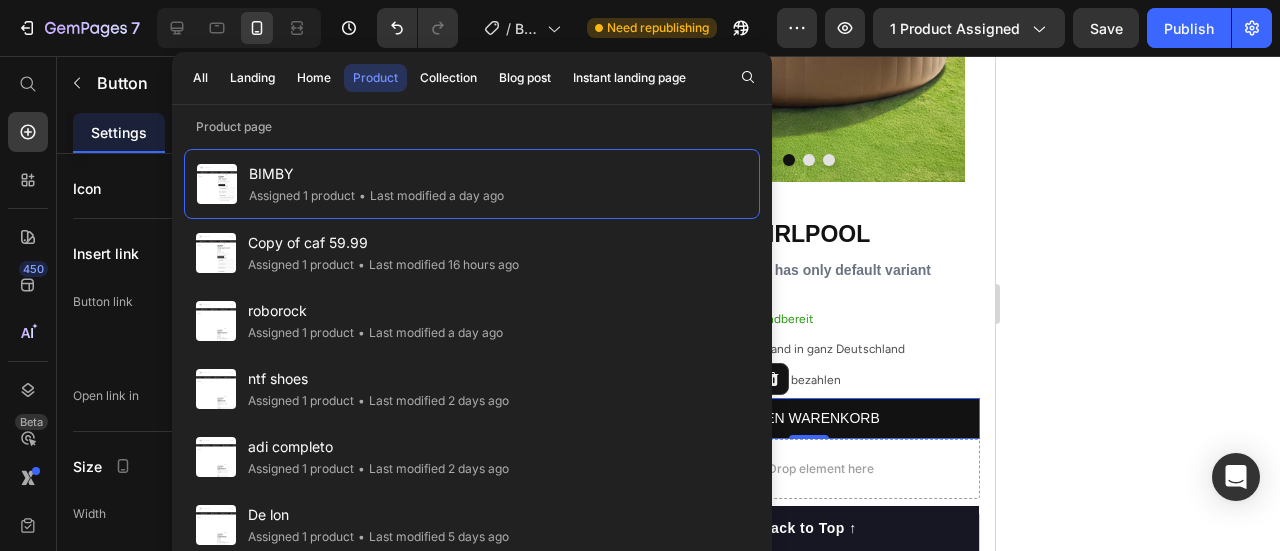 click 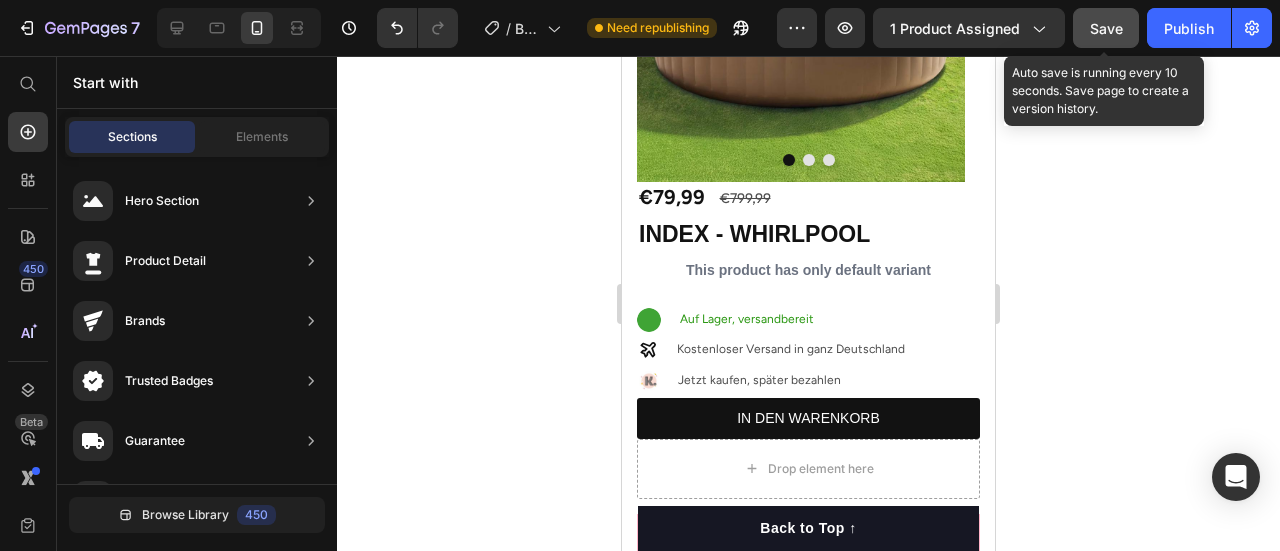 click on "Save" 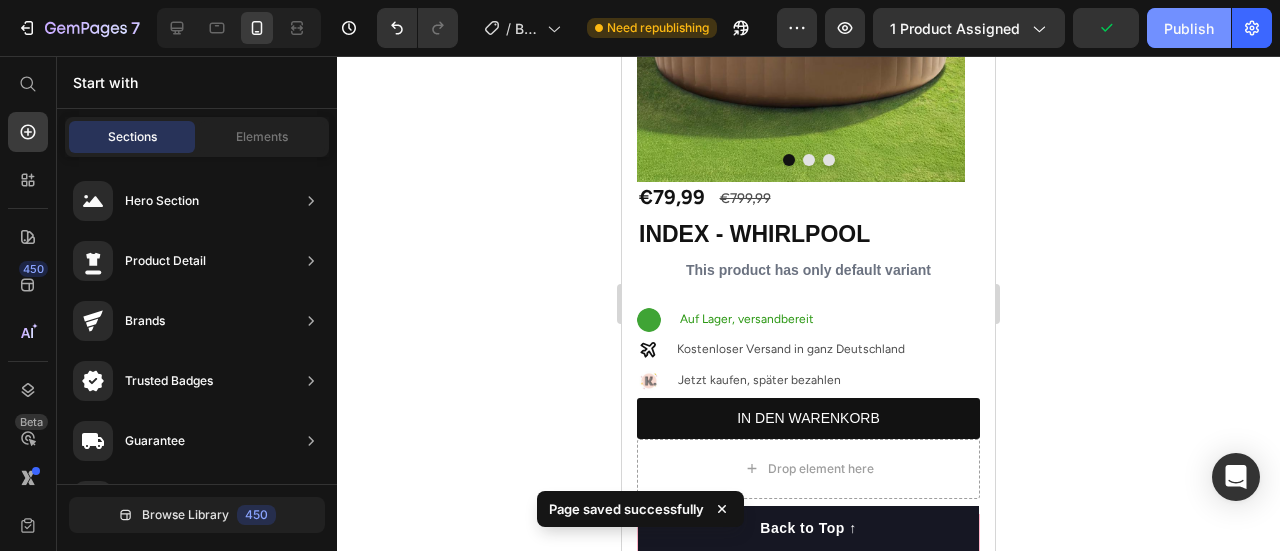 click on "Publish" 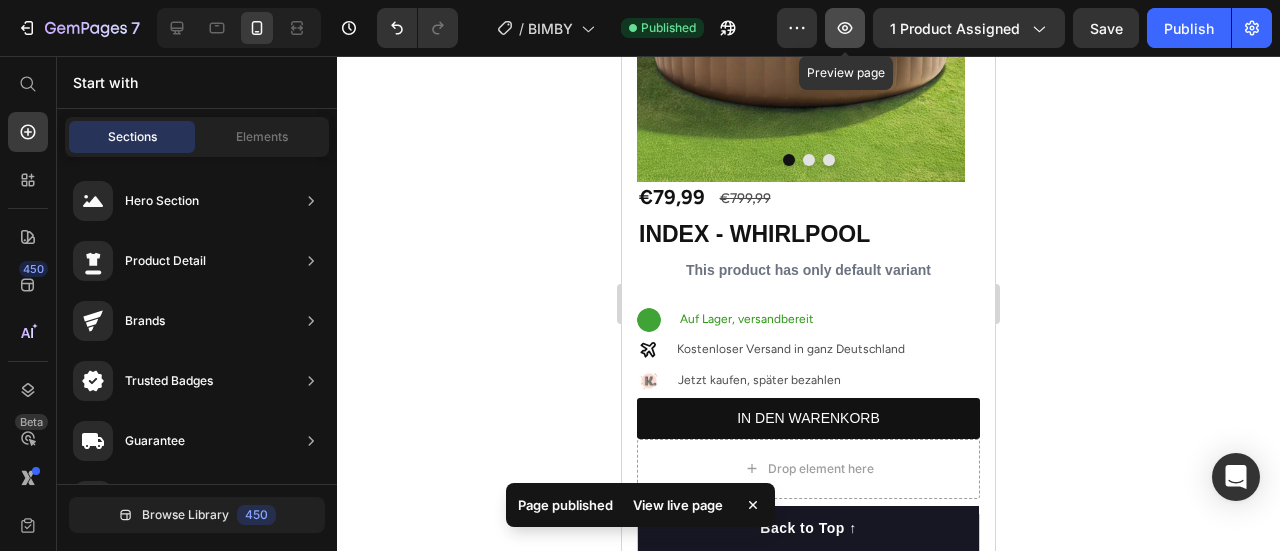 click 